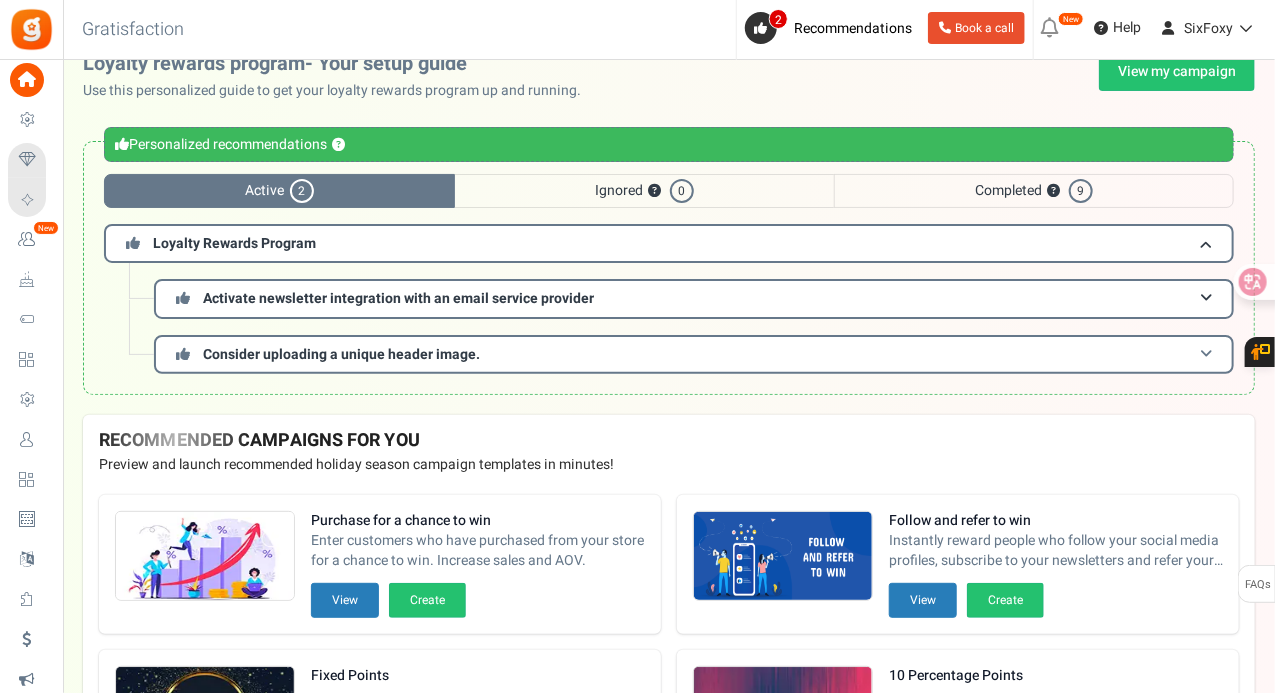 scroll, scrollTop: 0, scrollLeft: 0, axis: both 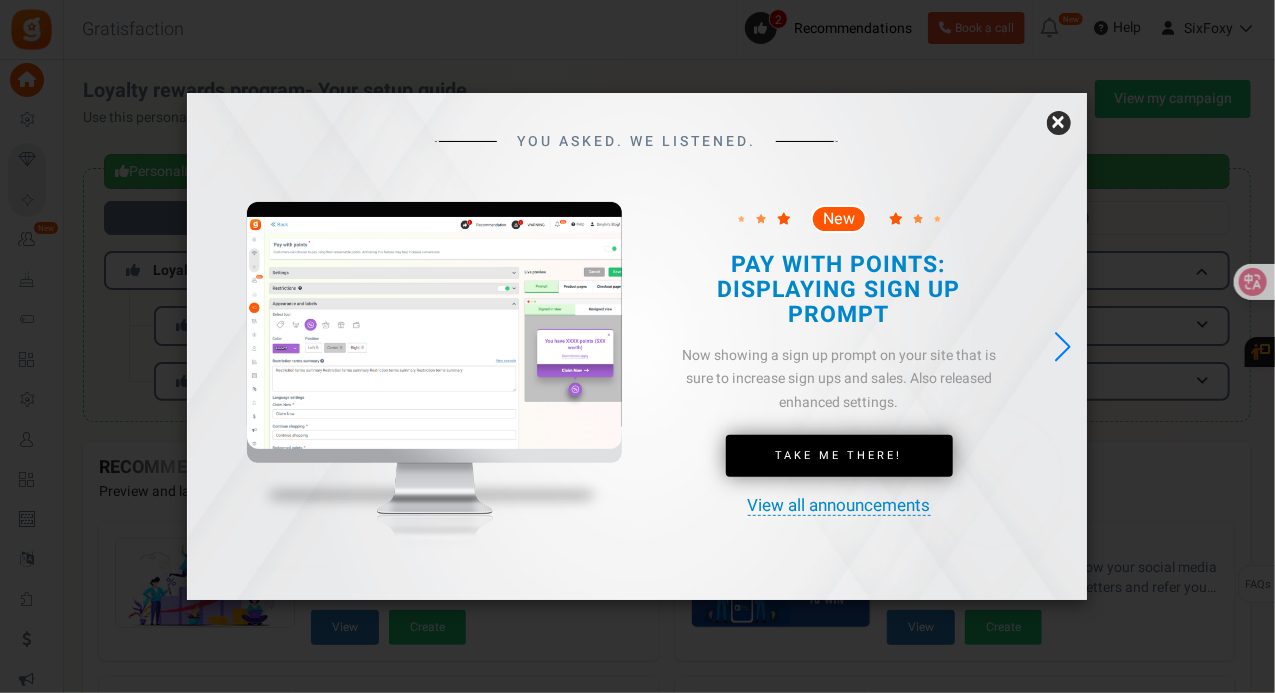 click on "×" at bounding box center (1059, 123) 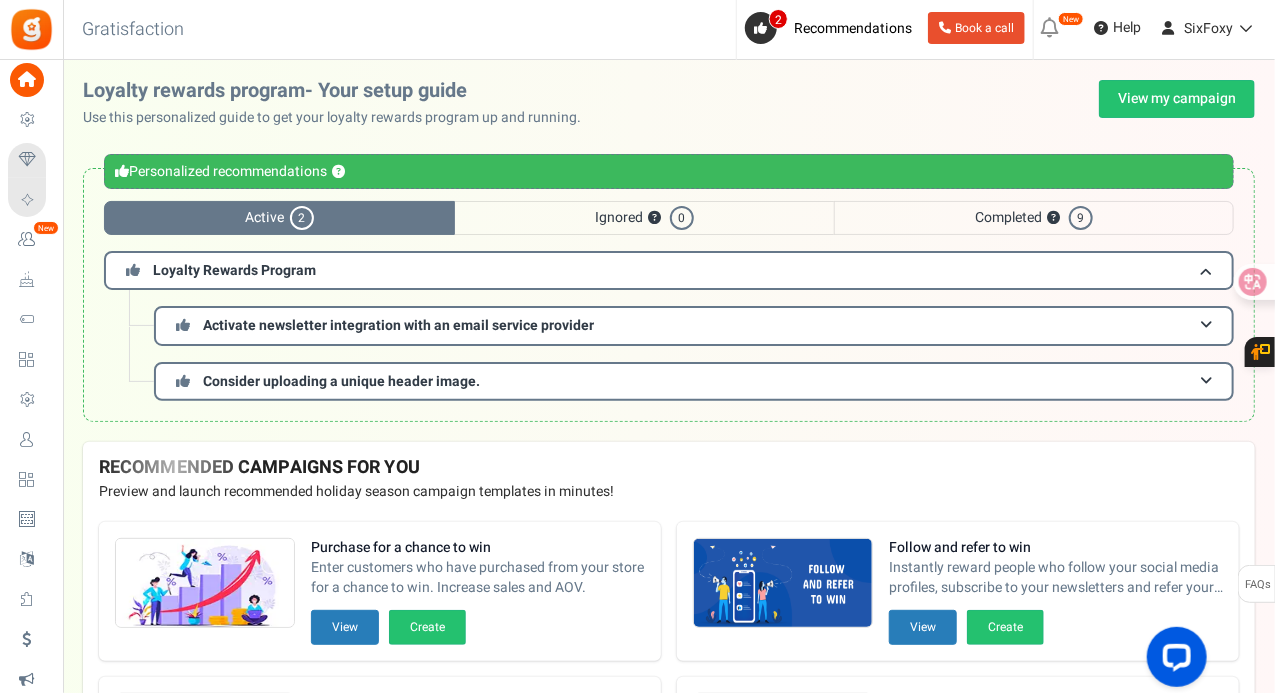 scroll, scrollTop: 0, scrollLeft: 0, axis: both 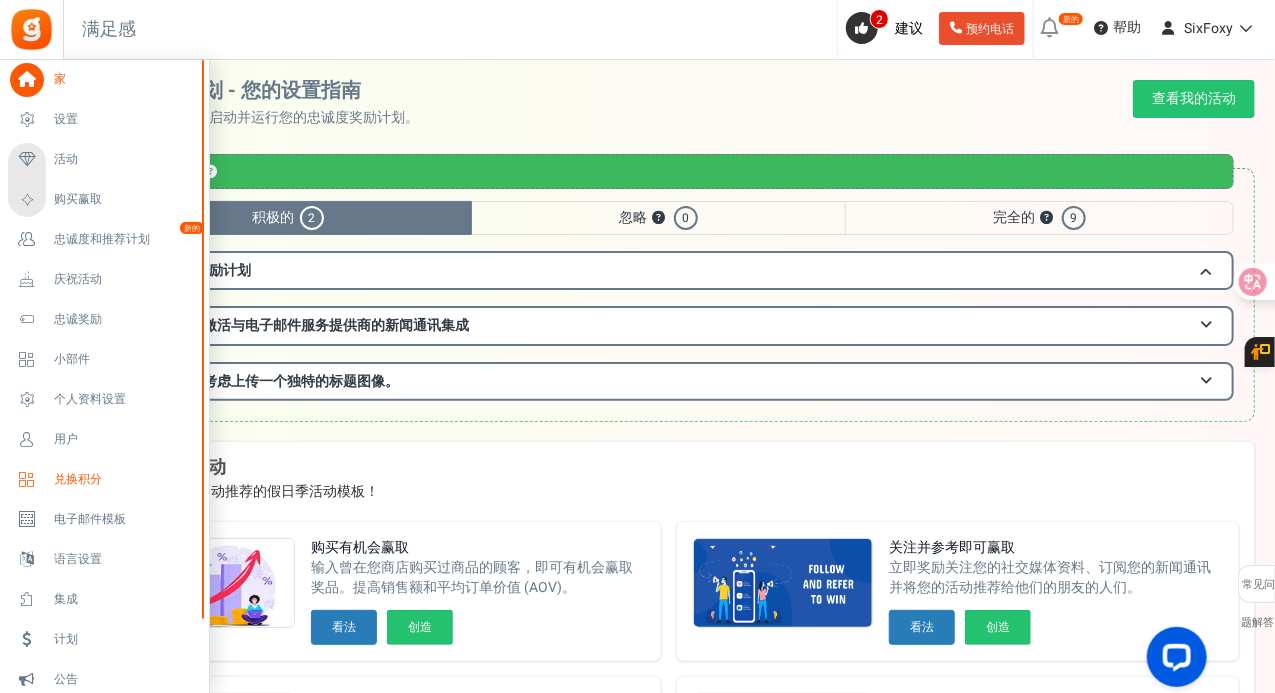 click on "兑换积分" at bounding box center (78, 479) 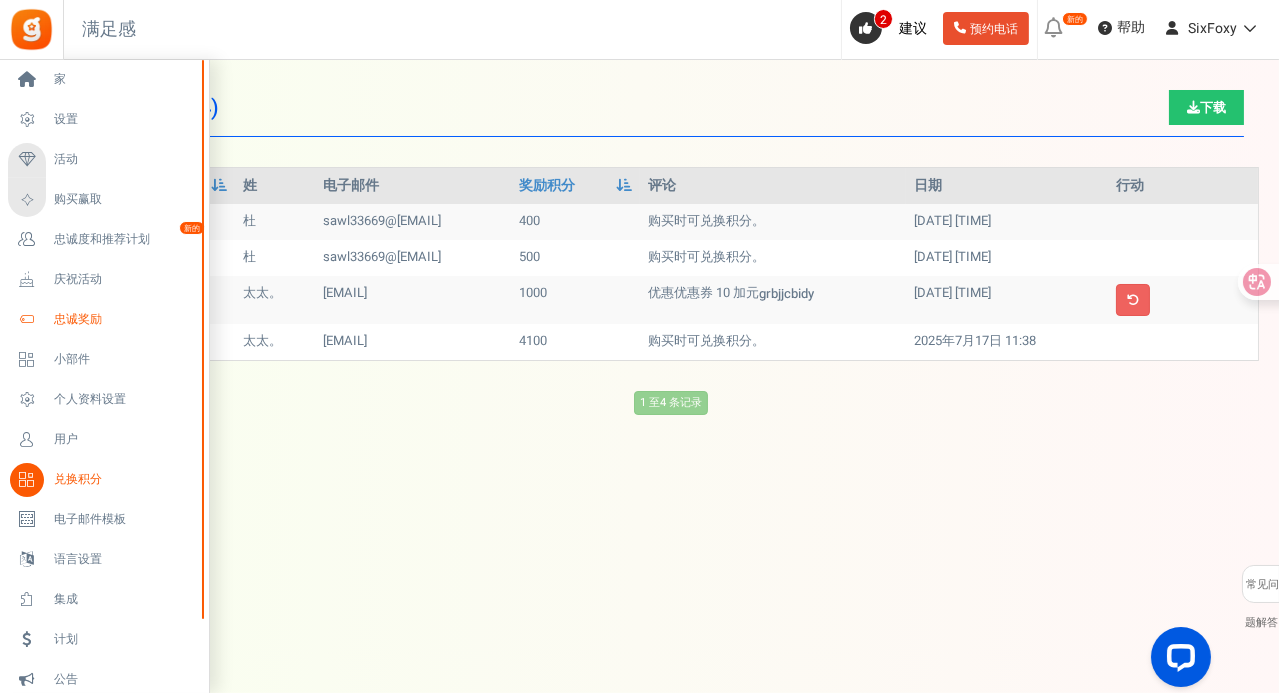 click on "忠诚奖励" at bounding box center [78, 319] 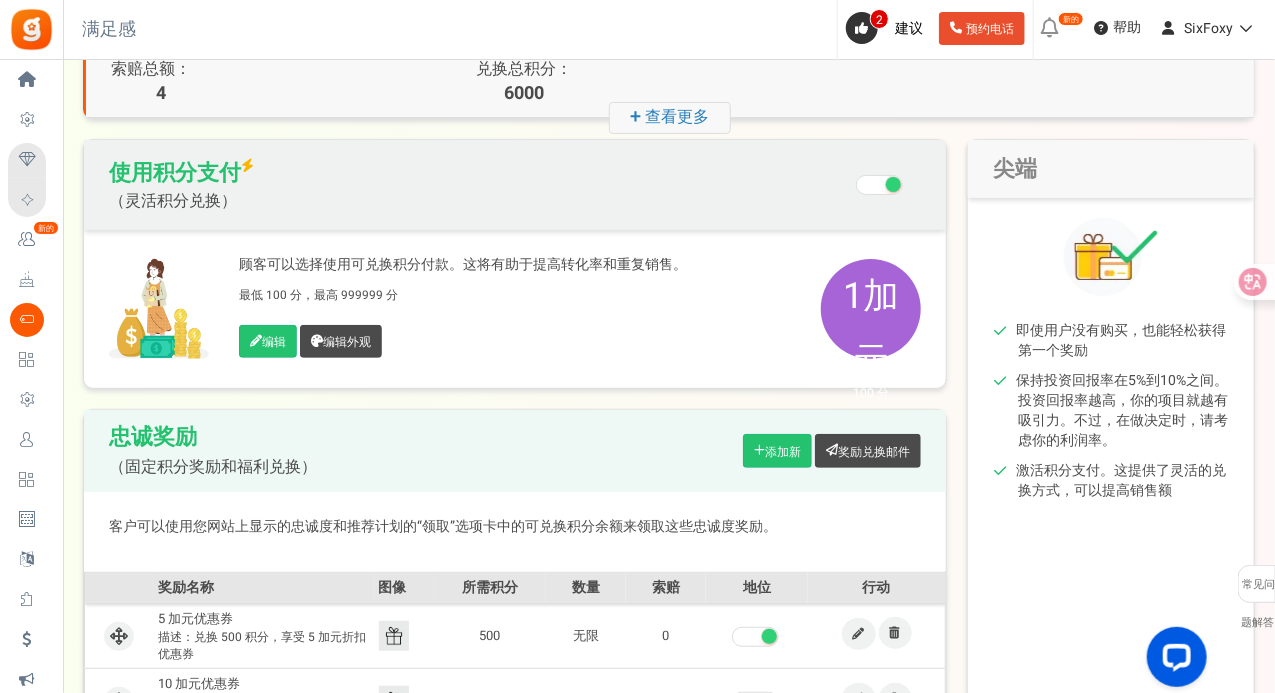 scroll, scrollTop: 100, scrollLeft: 0, axis: vertical 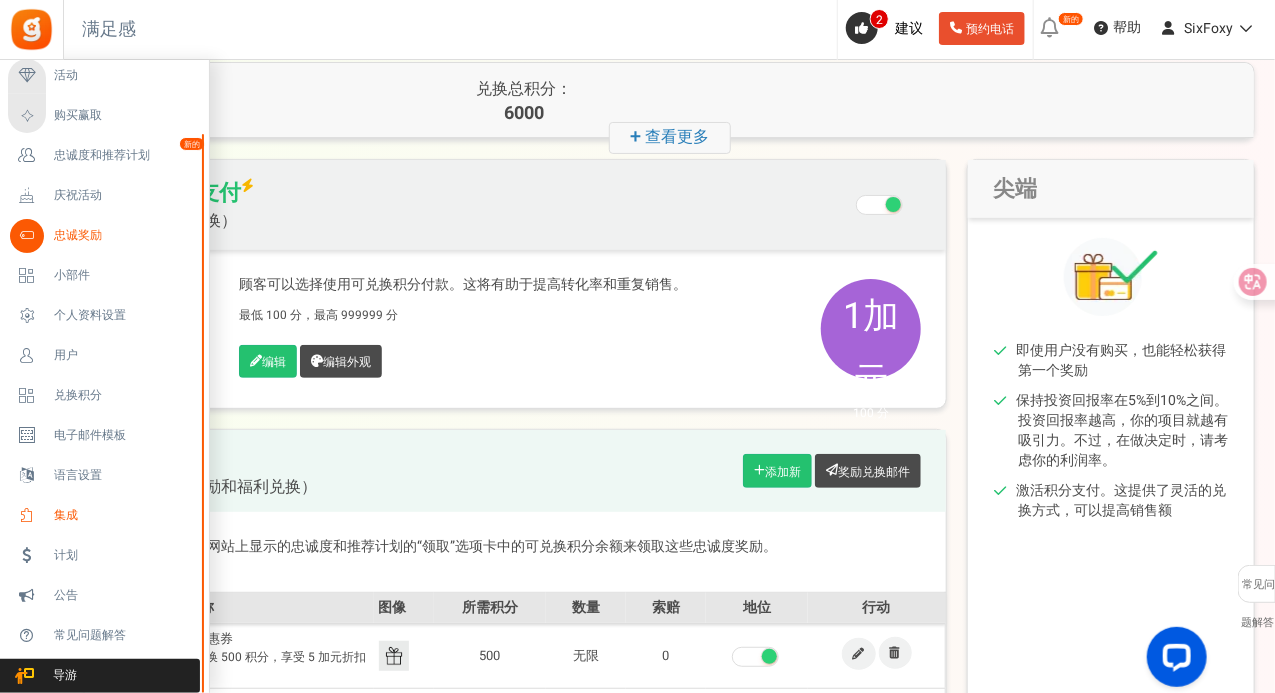 click on "集成" at bounding box center [104, 516] 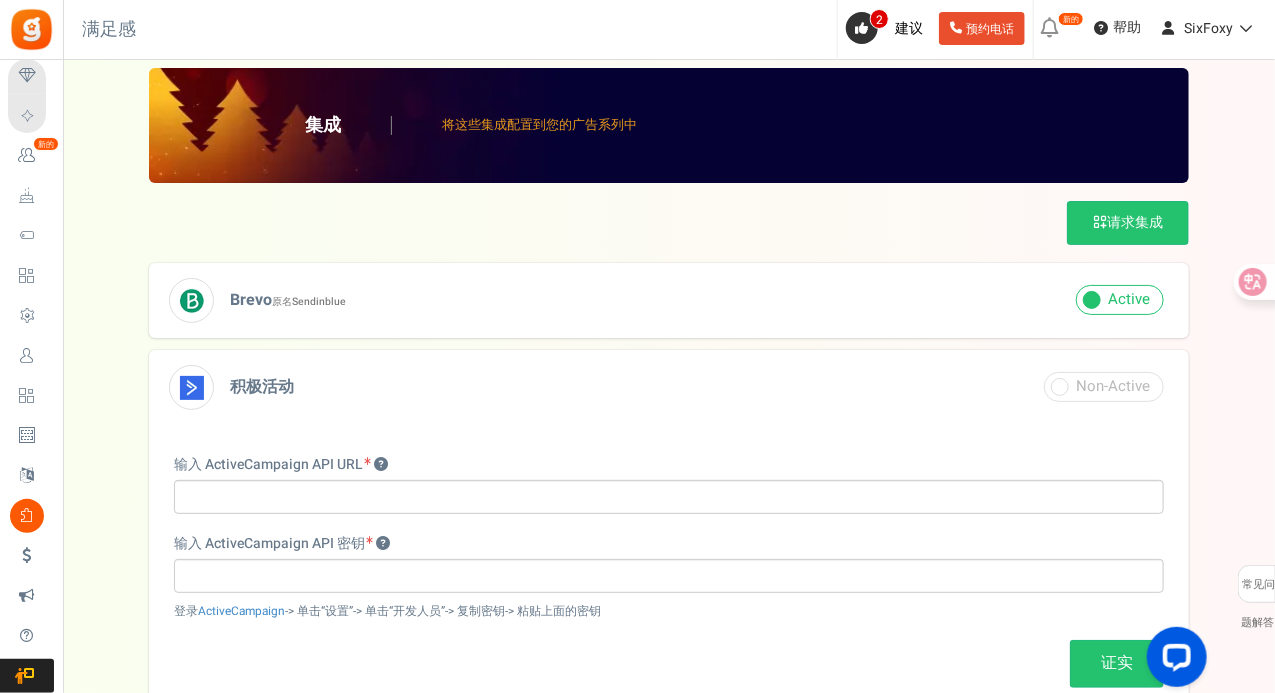 scroll, scrollTop: 0, scrollLeft: 0, axis: both 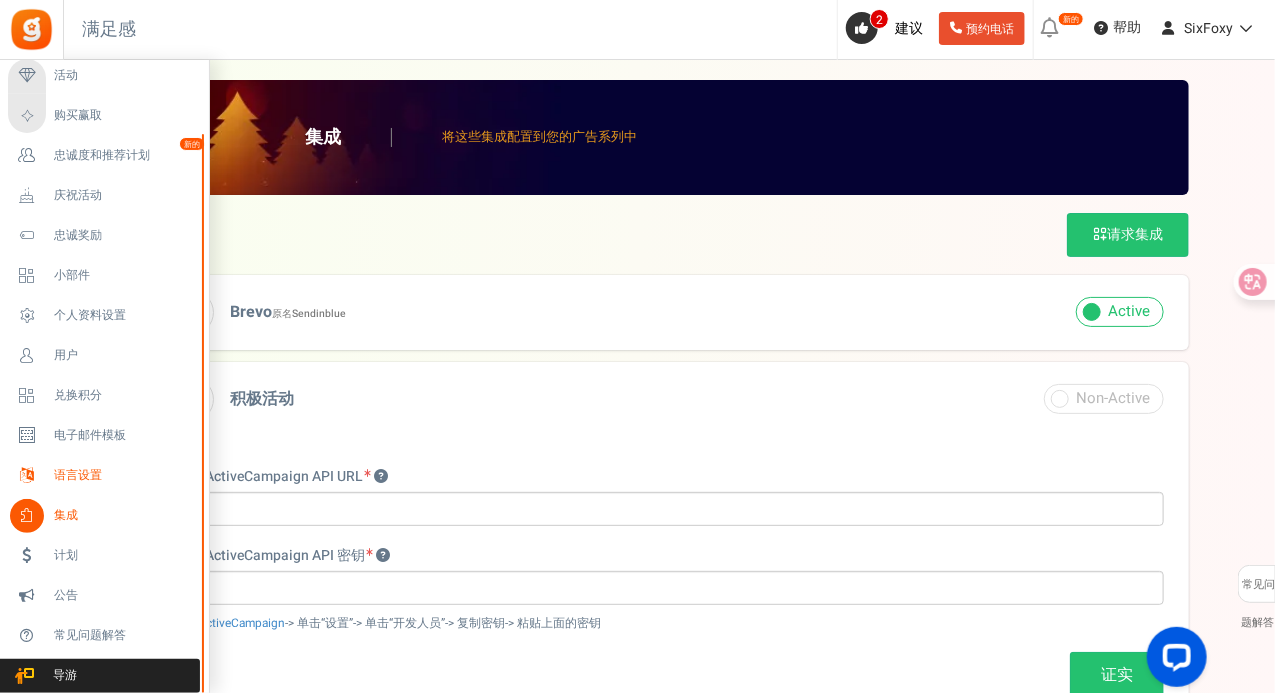 click on "语言设置" at bounding box center (124, 475) 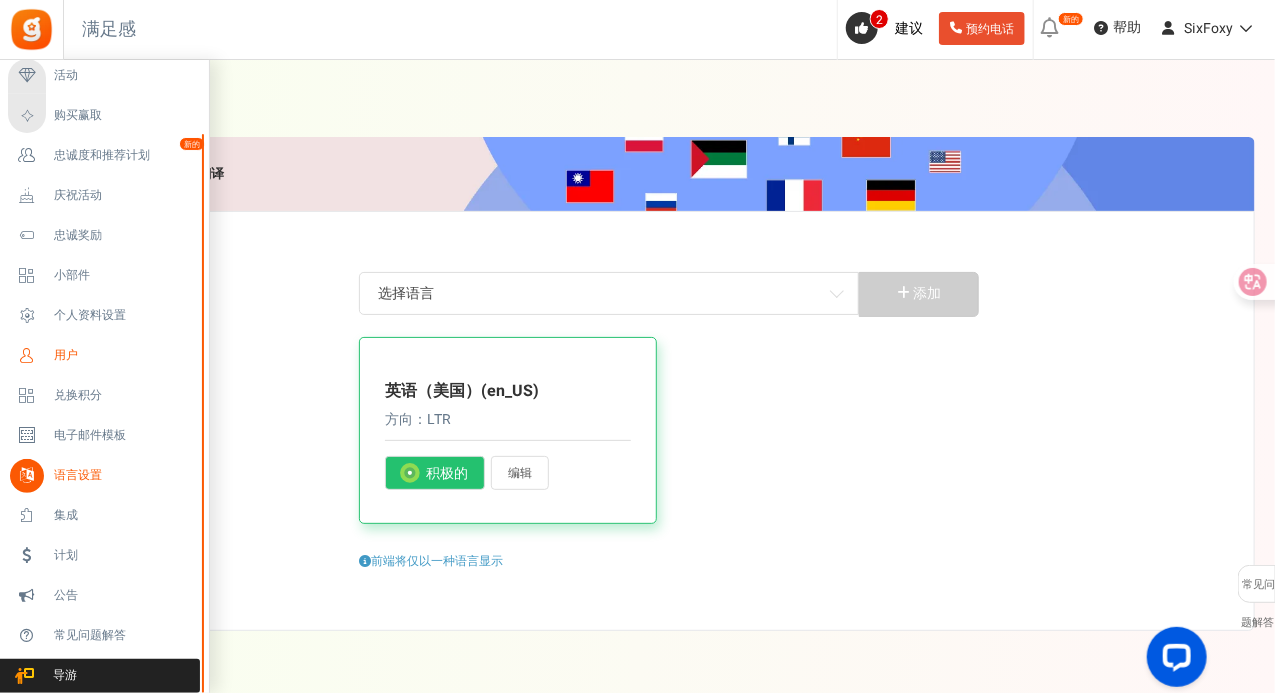 click on "用户" at bounding box center (104, 356) 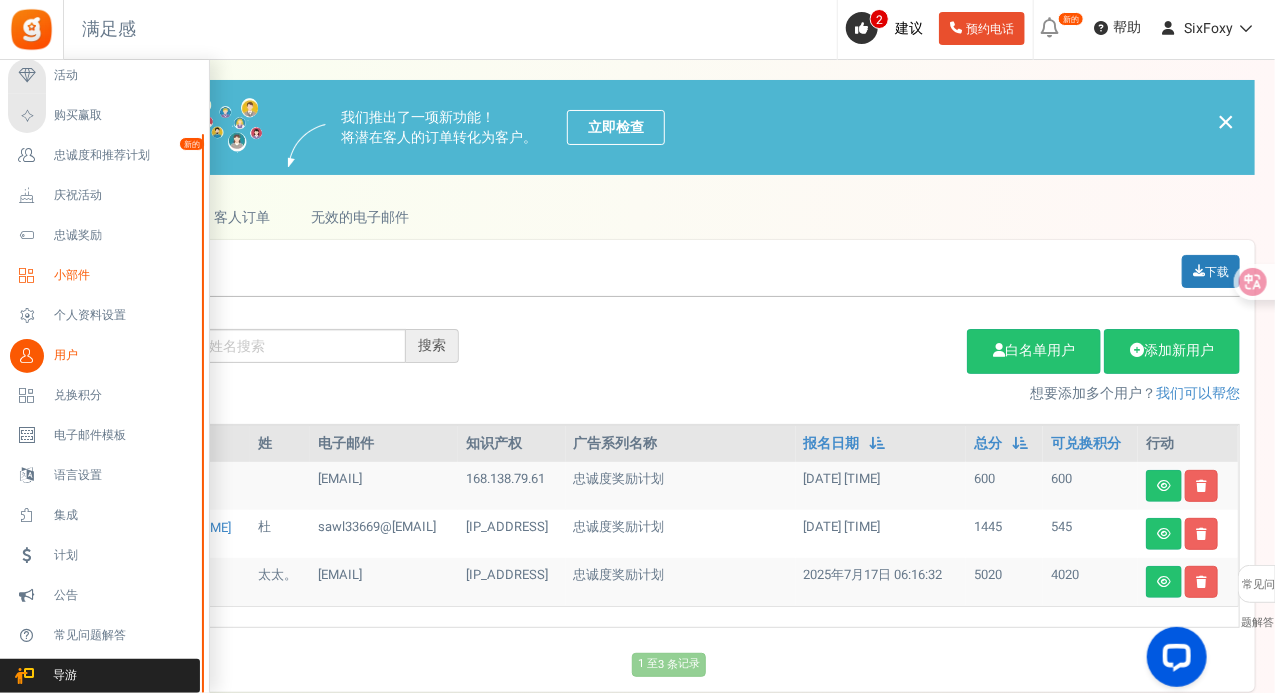 click on "小部件" at bounding box center [124, 275] 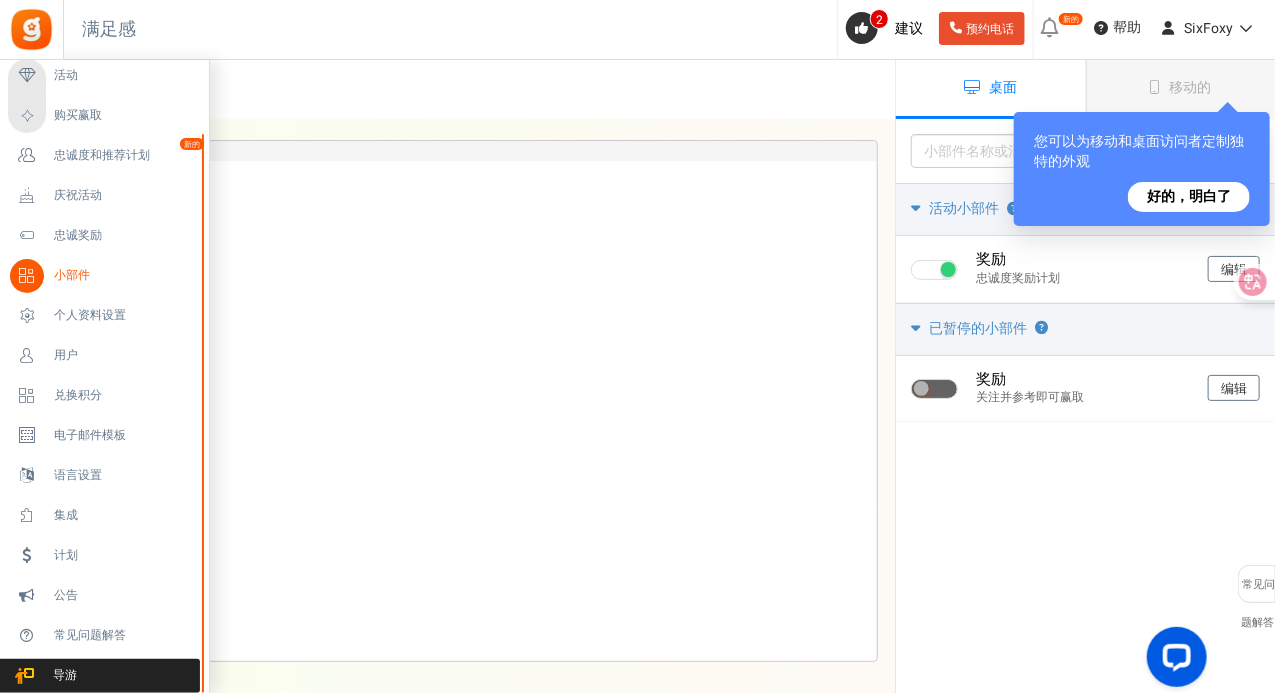 scroll, scrollTop: 0, scrollLeft: 0, axis: both 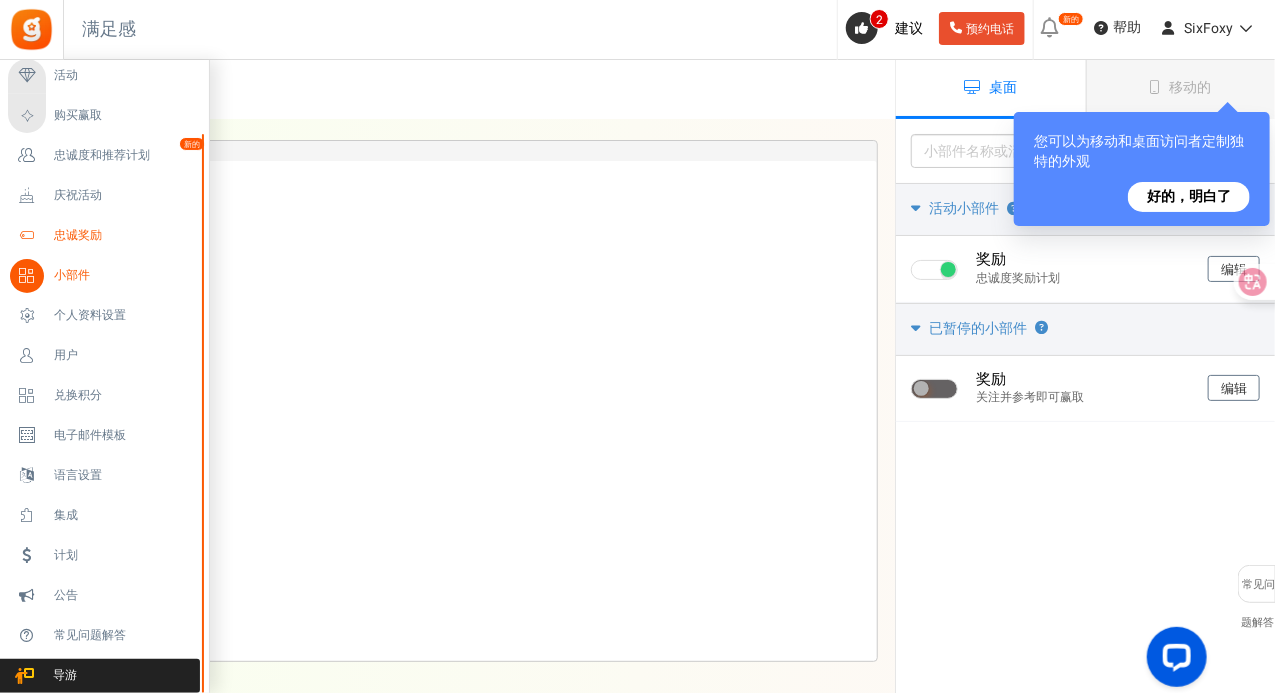click on "忠诚奖励" at bounding box center [104, 236] 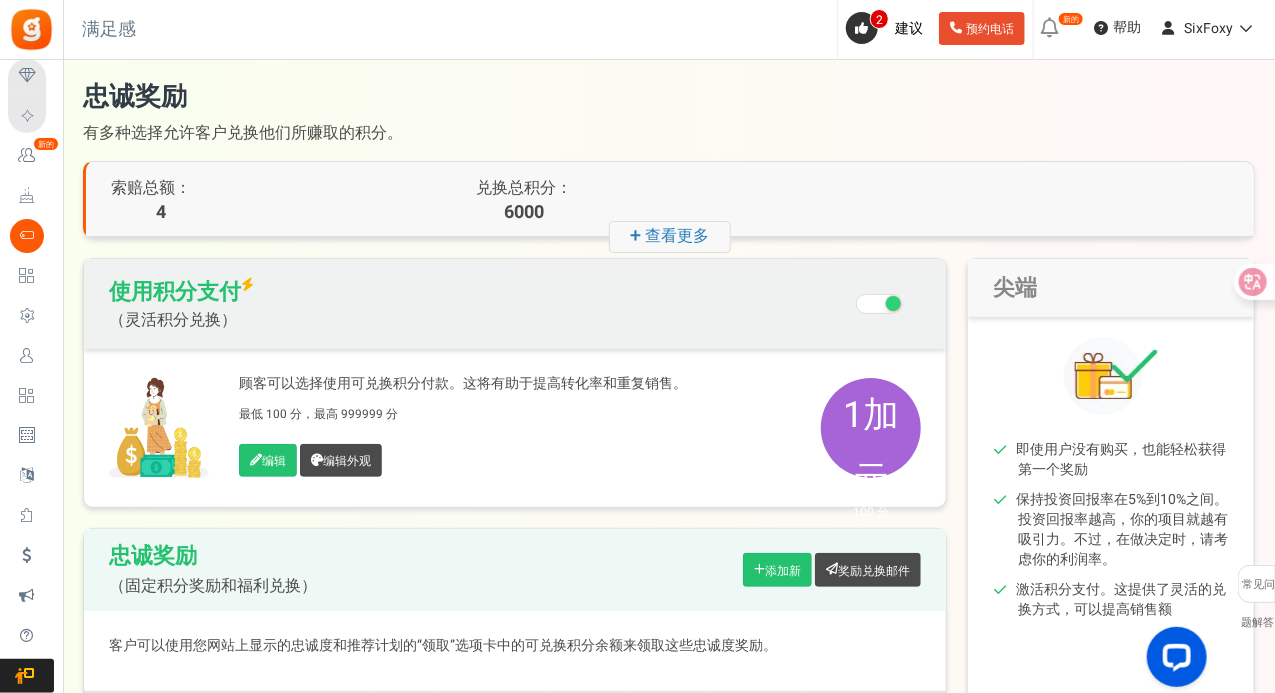 scroll, scrollTop: 0, scrollLeft: 0, axis: both 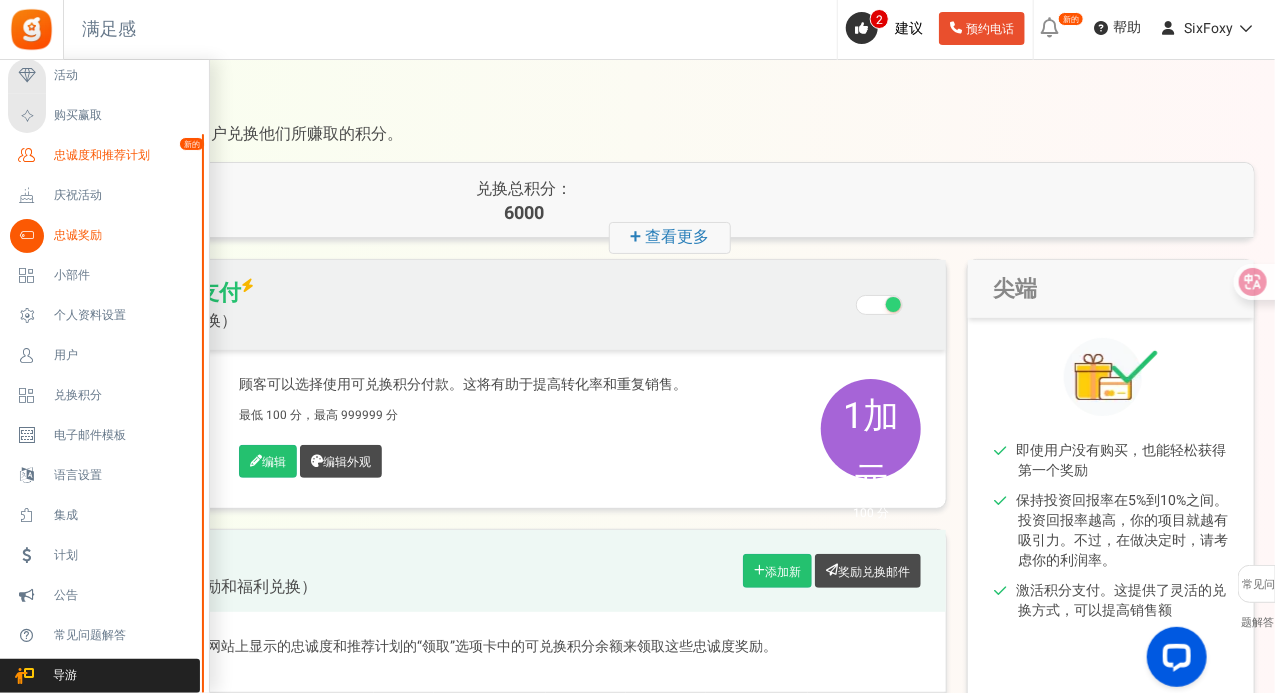 click on "忠诚度和推荐计划" at bounding box center [102, 155] 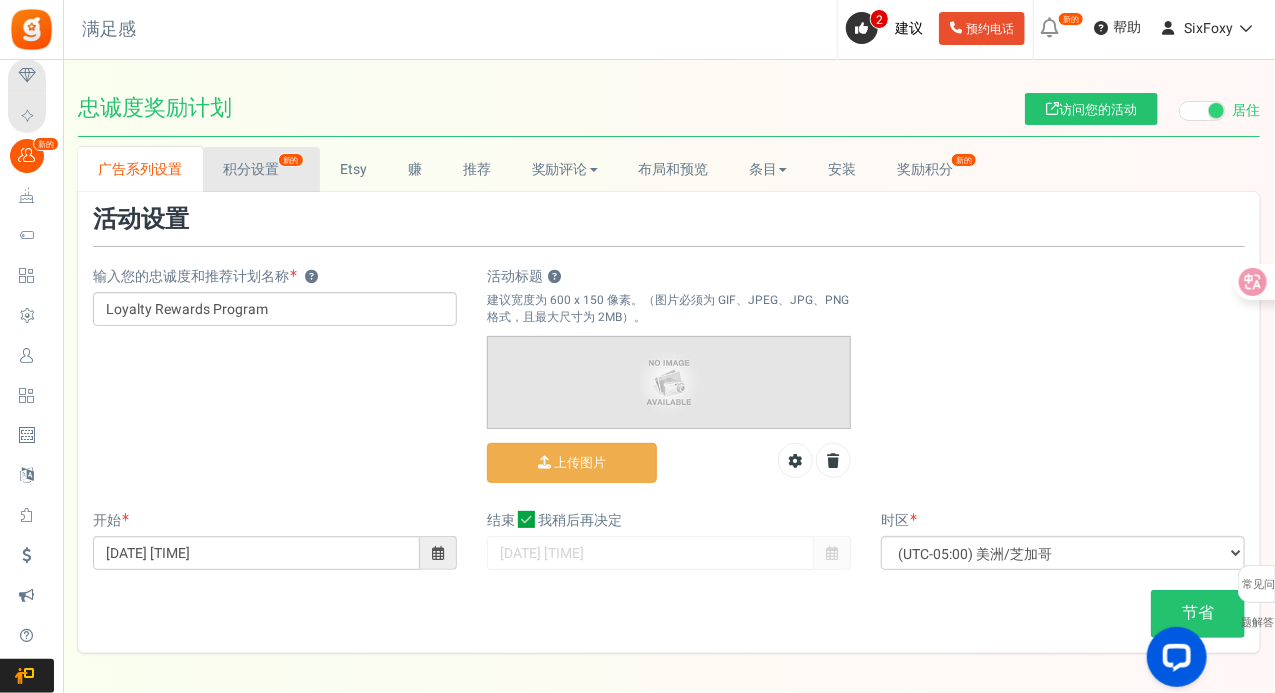 scroll, scrollTop: 0, scrollLeft: 0, axis: both 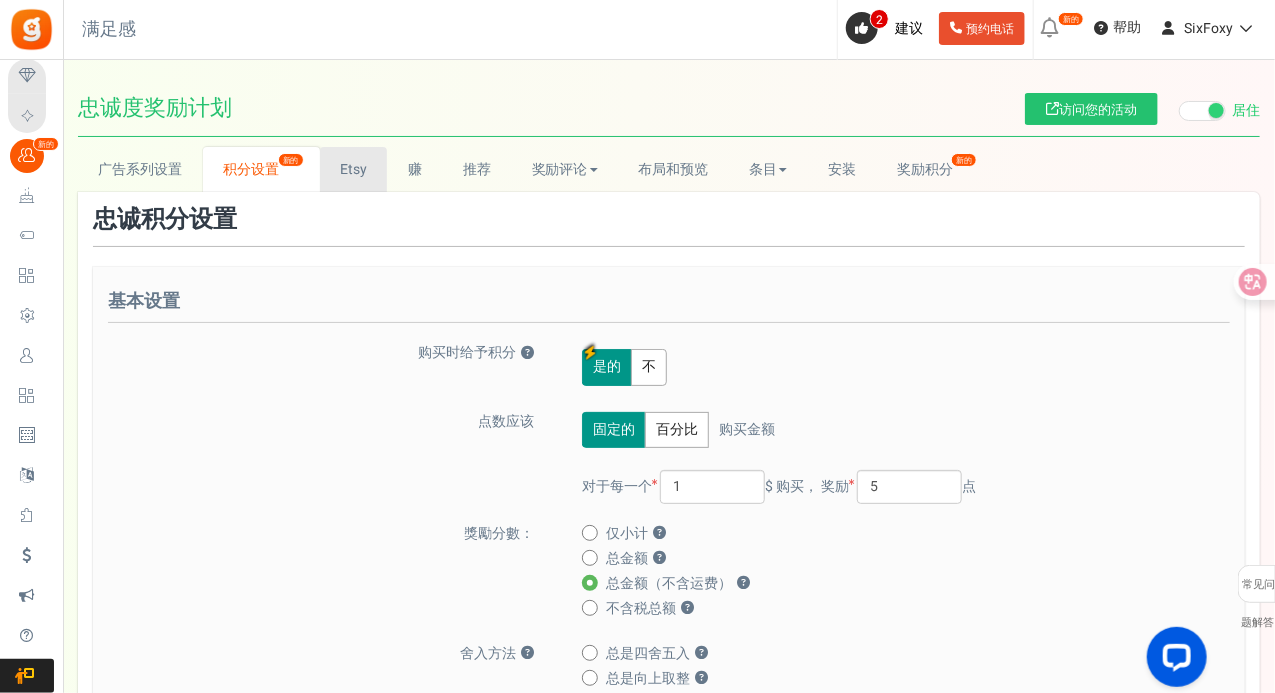 click on "Etsy" at bounding box center [353, 169] 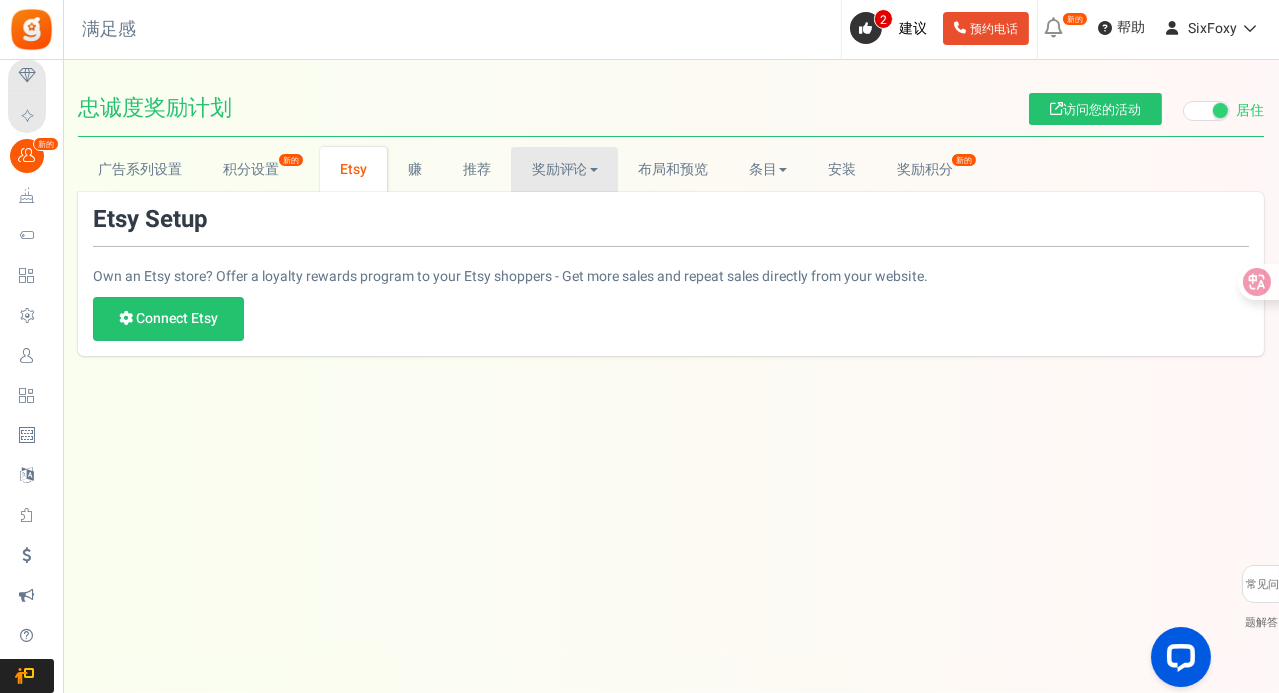 click on "奖励评论" at bounding box center (560, 169) 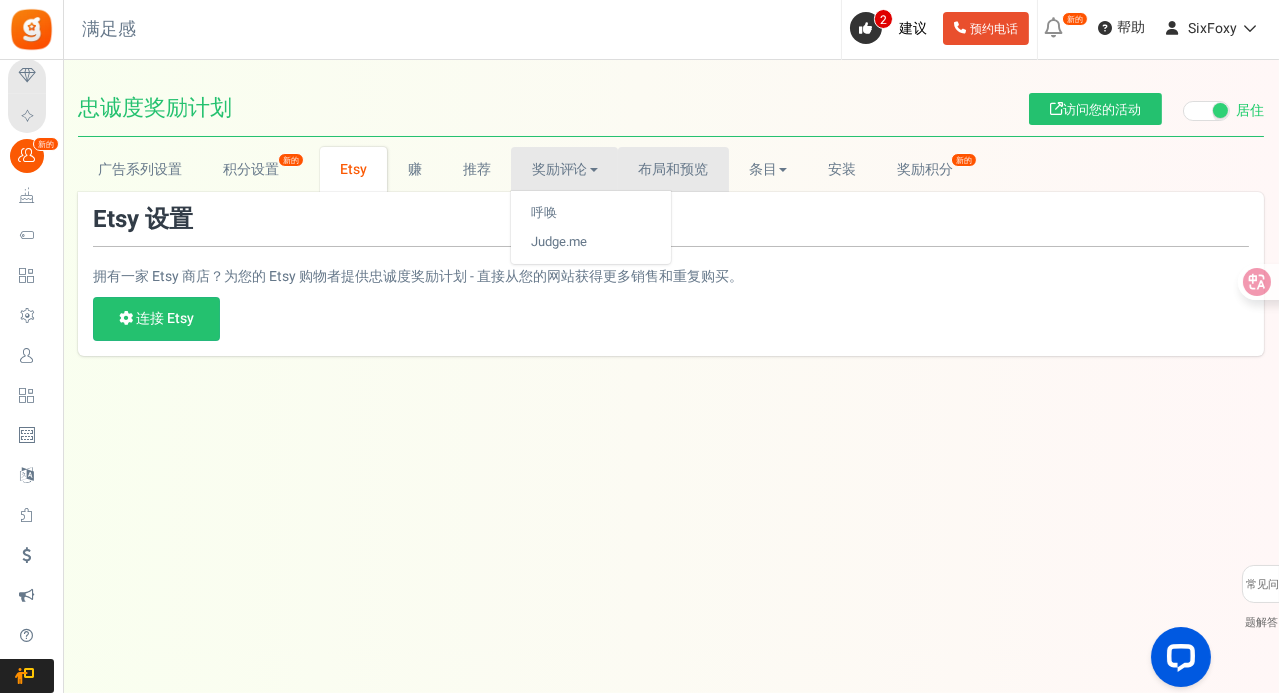 click on "布局和预览" at bounding box center [674, 169] 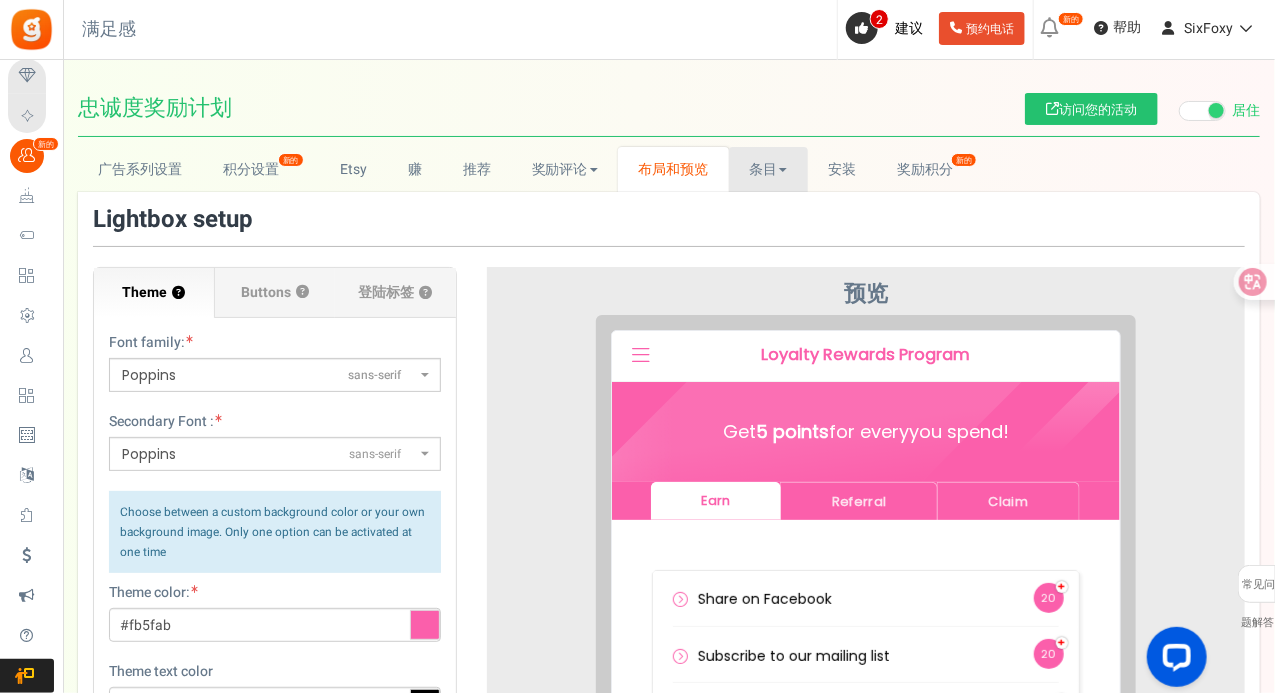 click on "条目" at bounding box center [768, 169] 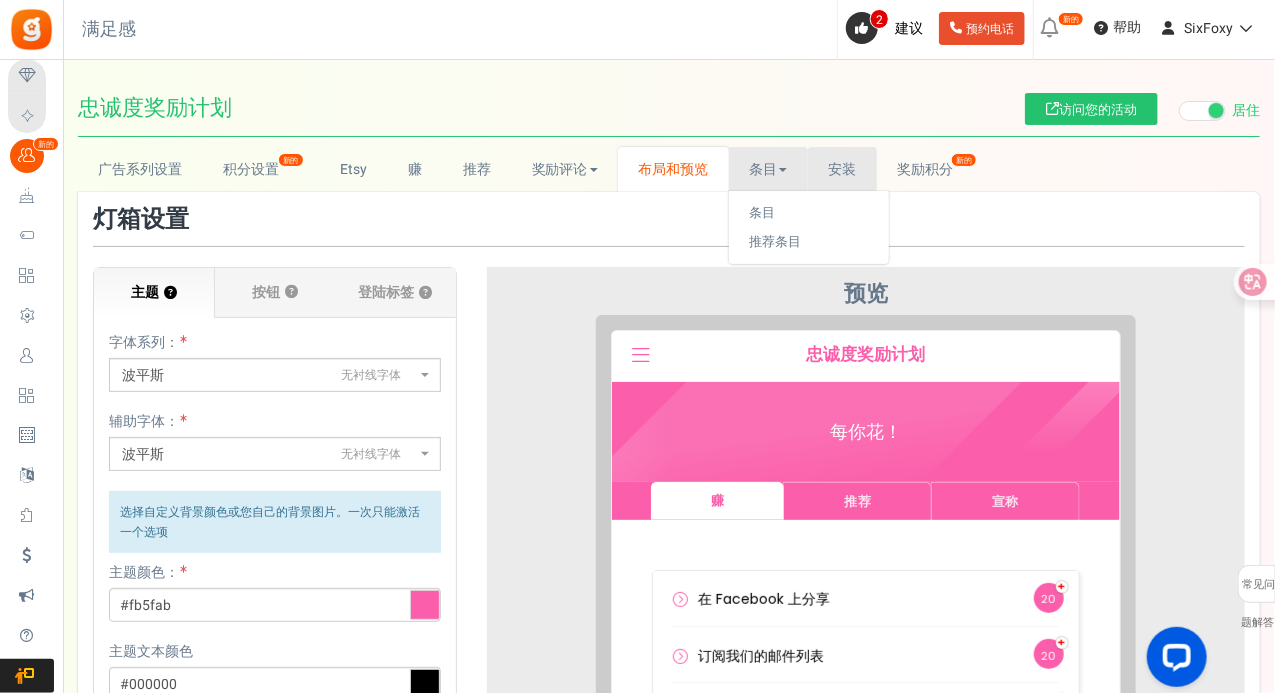 click on "安装" at bounding box center (842, 169) 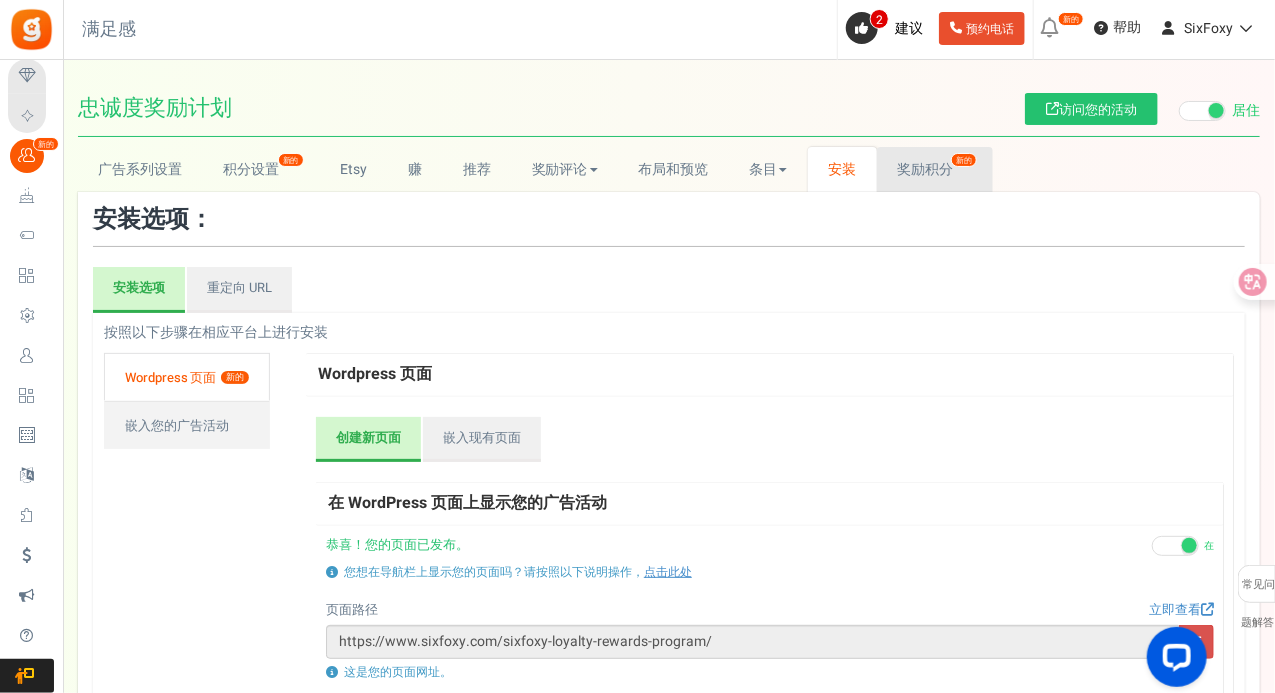 click on "奖励积分" at bounding box center (925, 169) 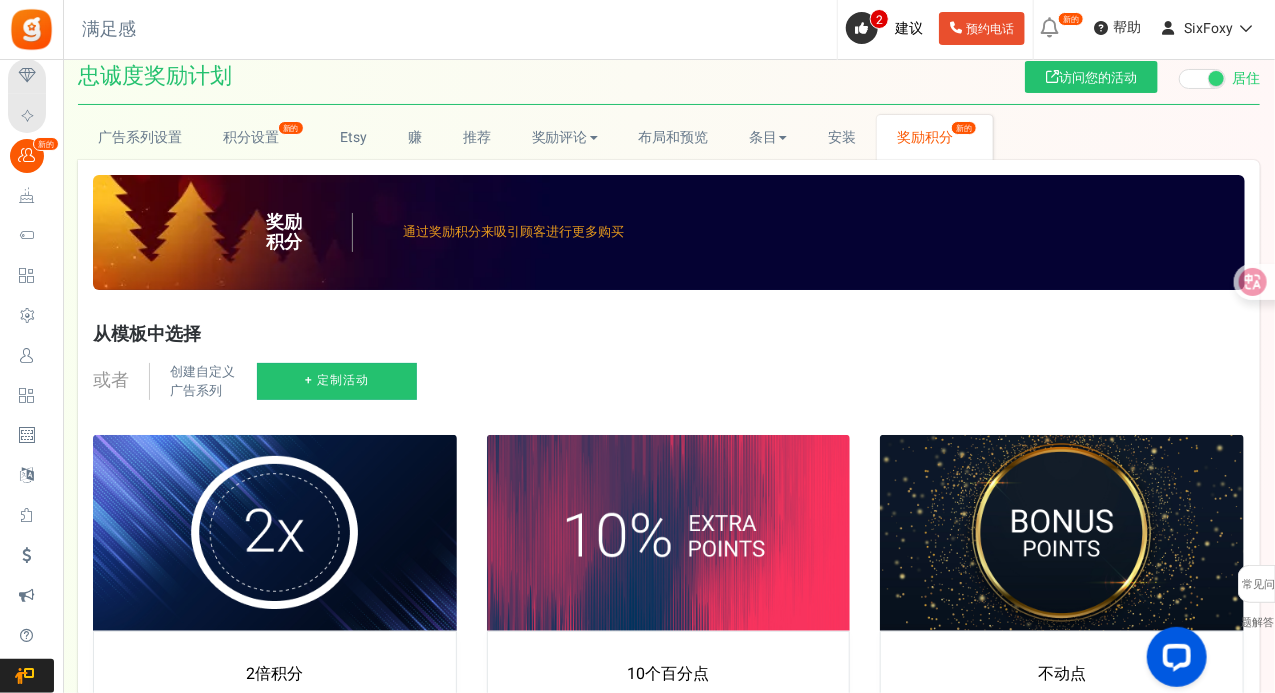 scroll, scrollTop: 0, scrollLeft: 0, axis: both 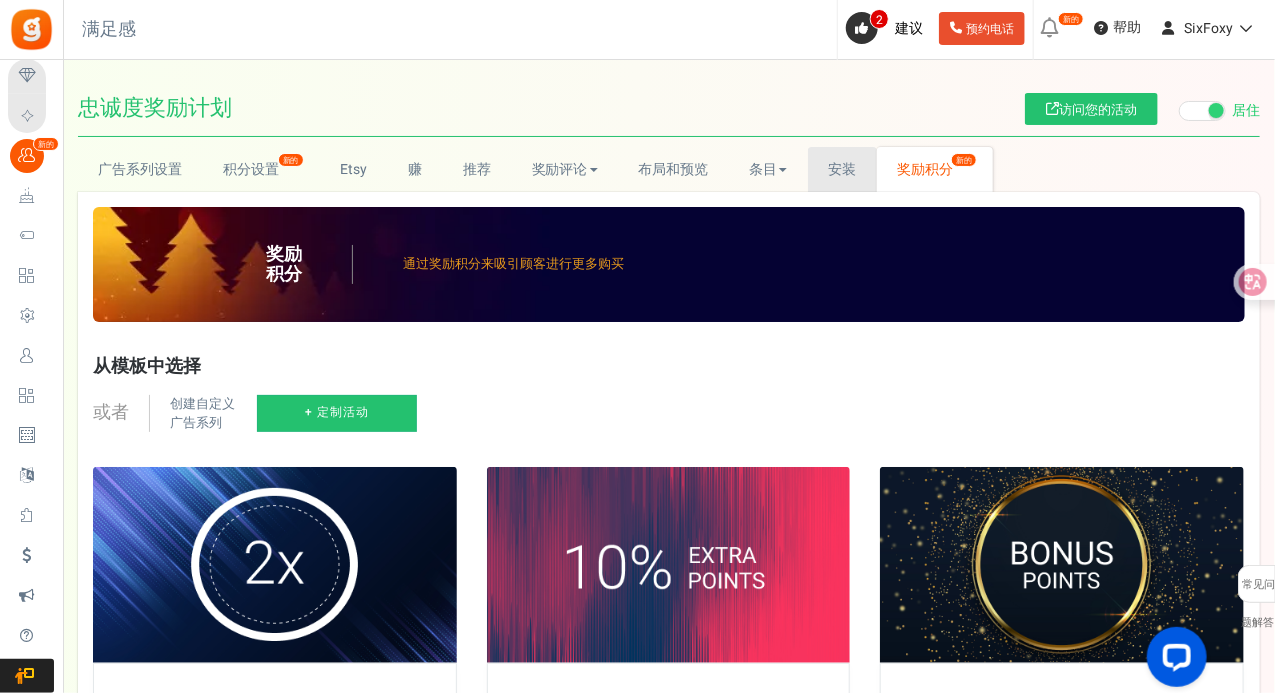 click on "安装" at bounding box center [842, 169] 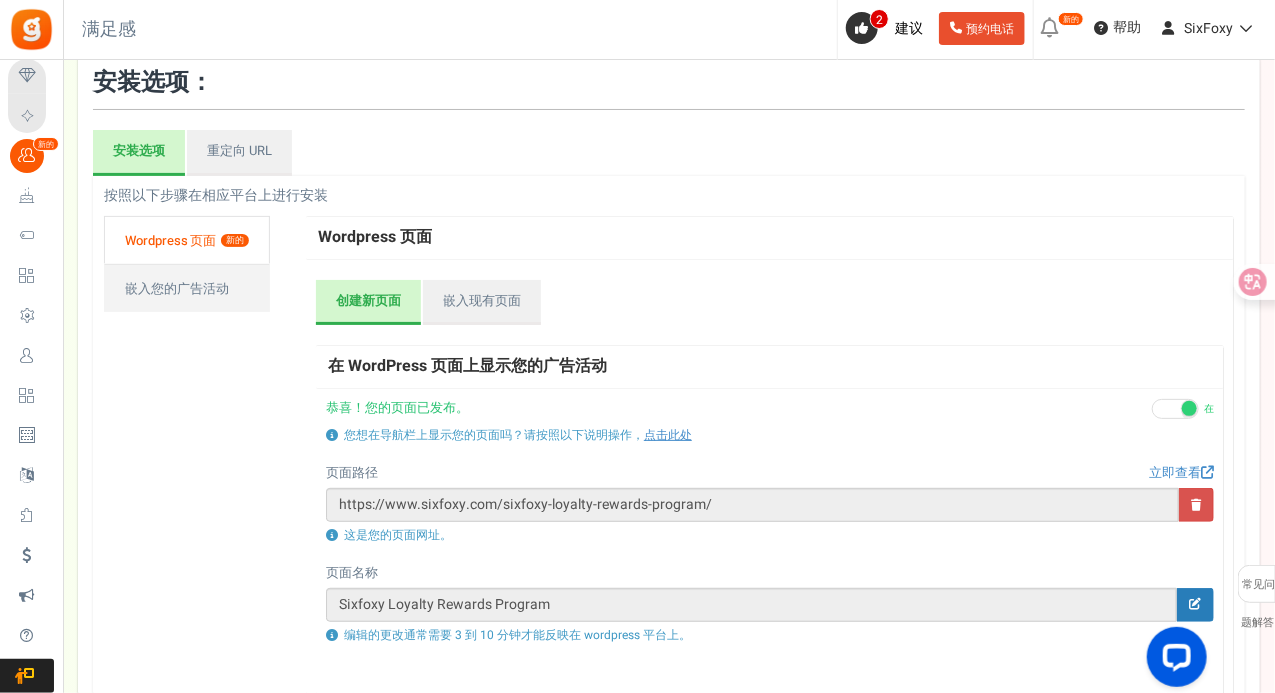 scroll, scrollTop: 0, scrollLeft: 0, axis: both 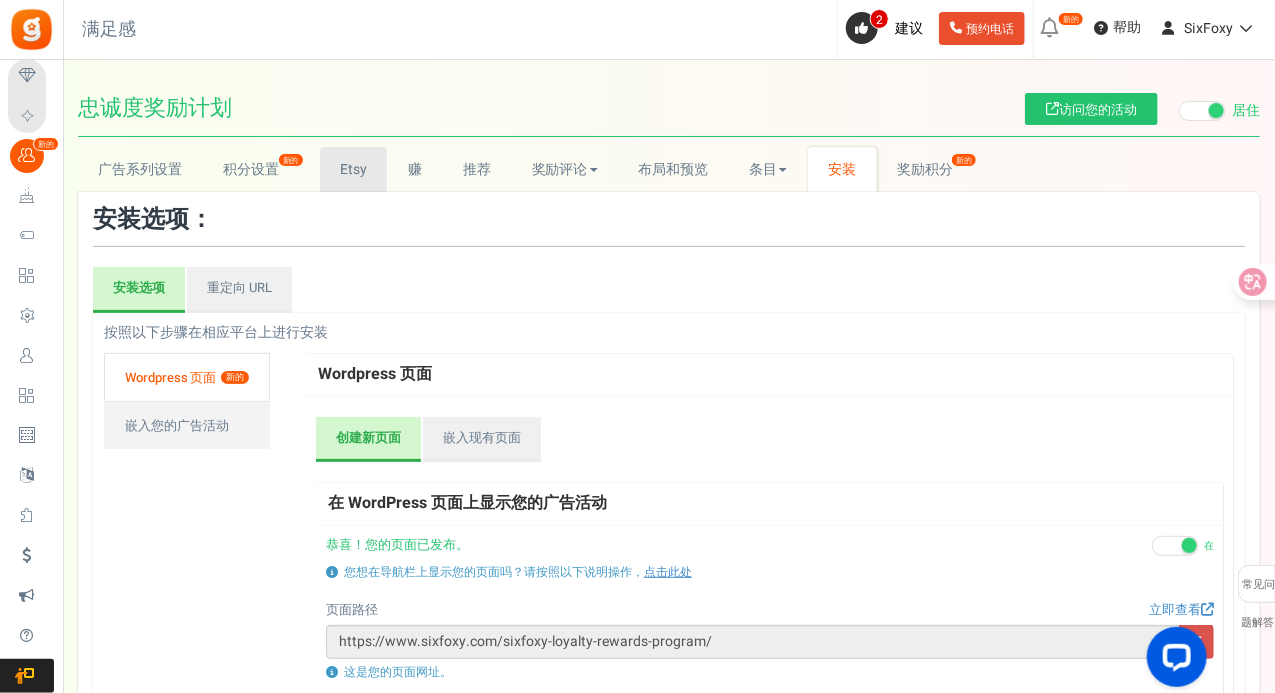 click on "Etsy" at bounding box center [354, 169] 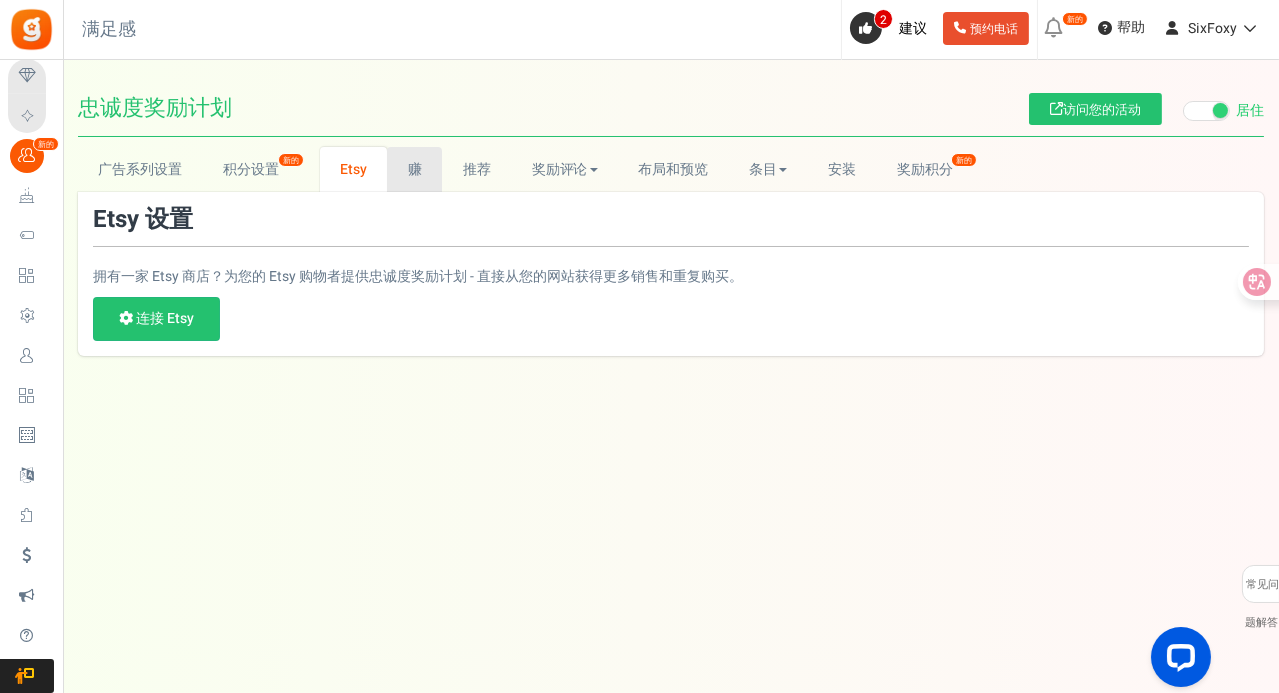 click on "赚" at bounding box center (414, 169) 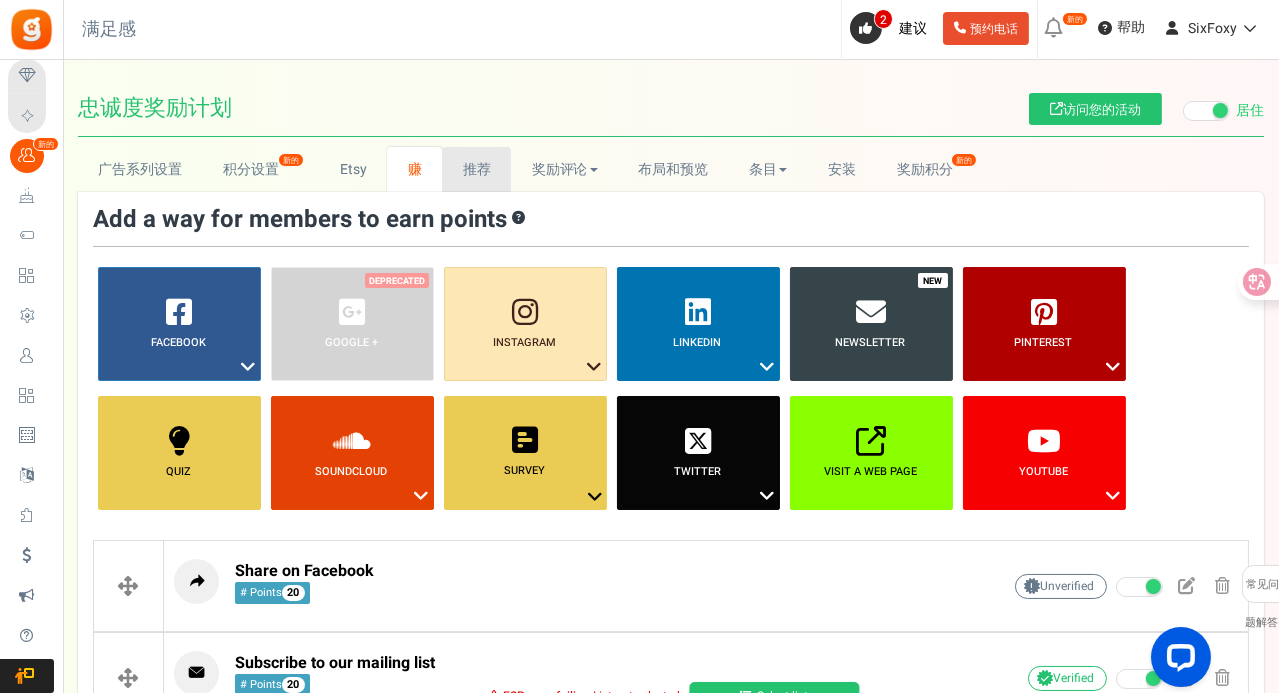 click on "推荐" at bounding box center (477, 169) 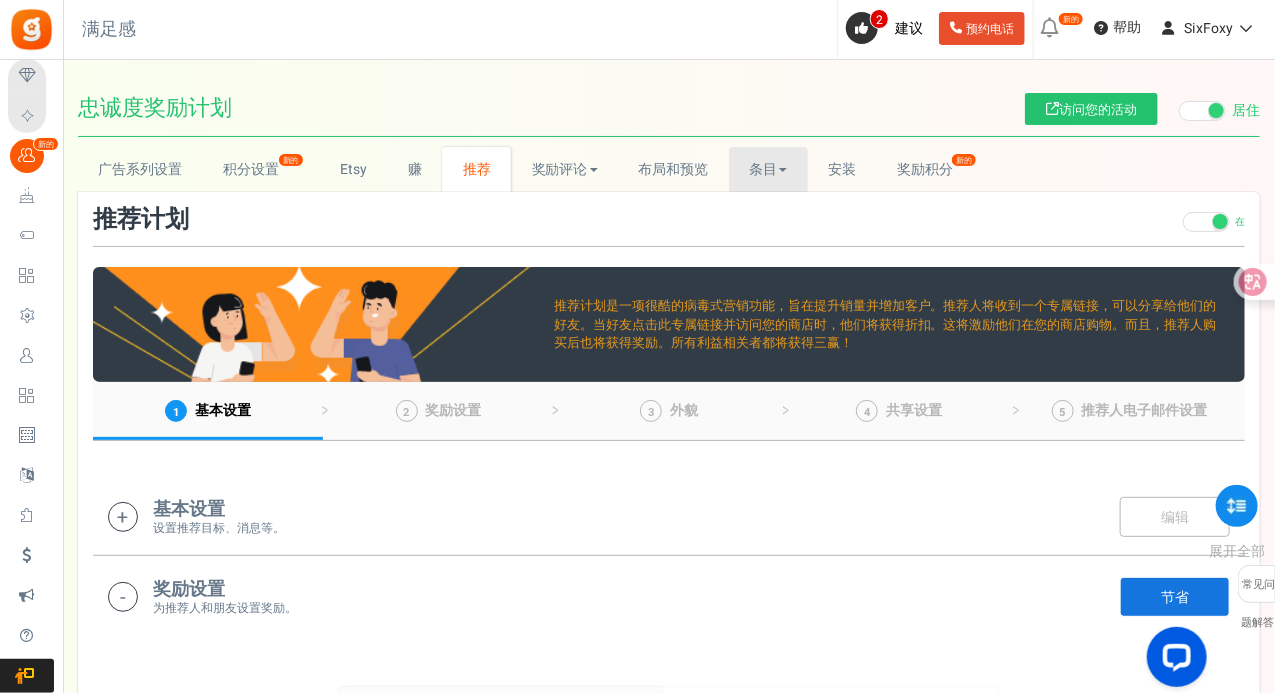 click on "条目" at bounding box center [763, 169] 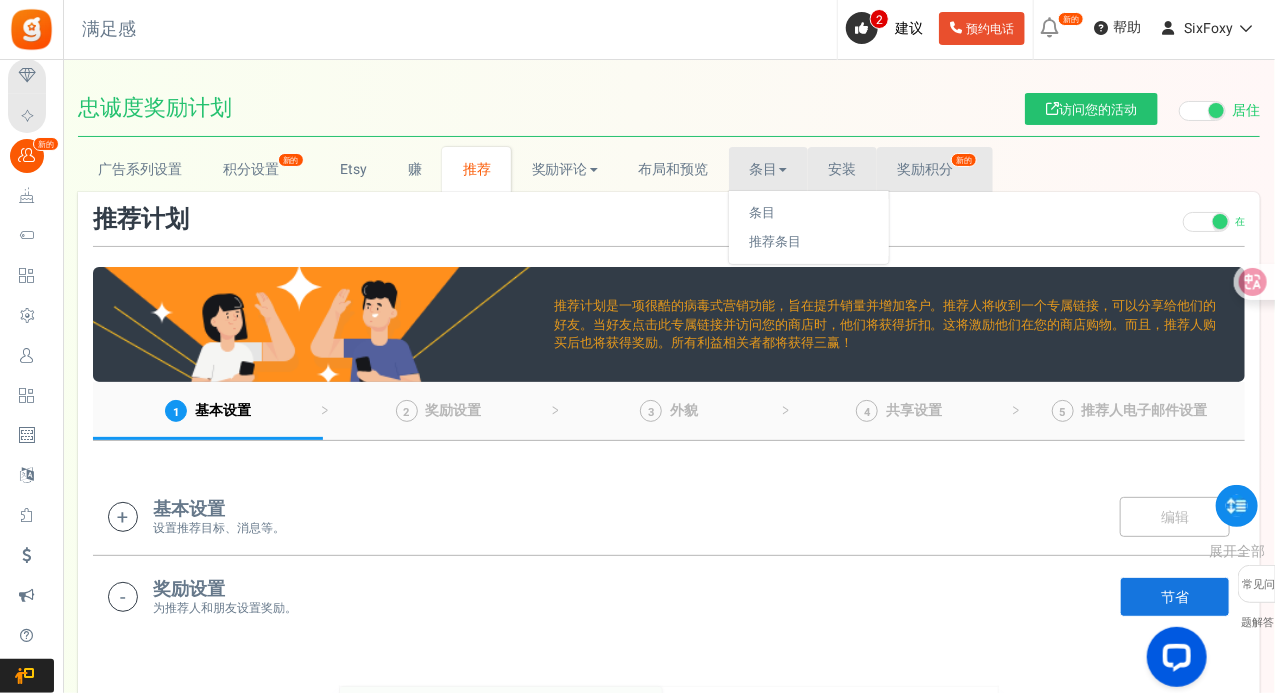drag, startPoint x: 856, startPoint y: 179, endPoint x: 894, endPoint y: 176, distance: 38.118237 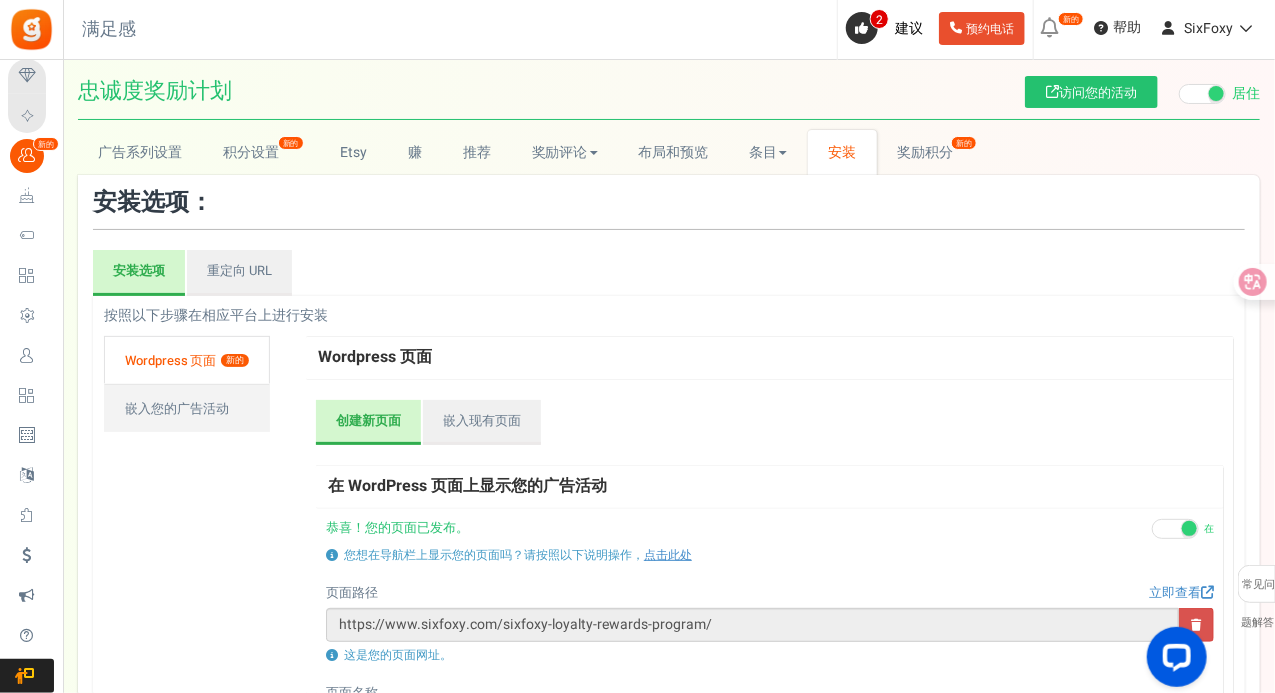 scroll, scrollTop: 0, scrollLeft: 0, axis: both 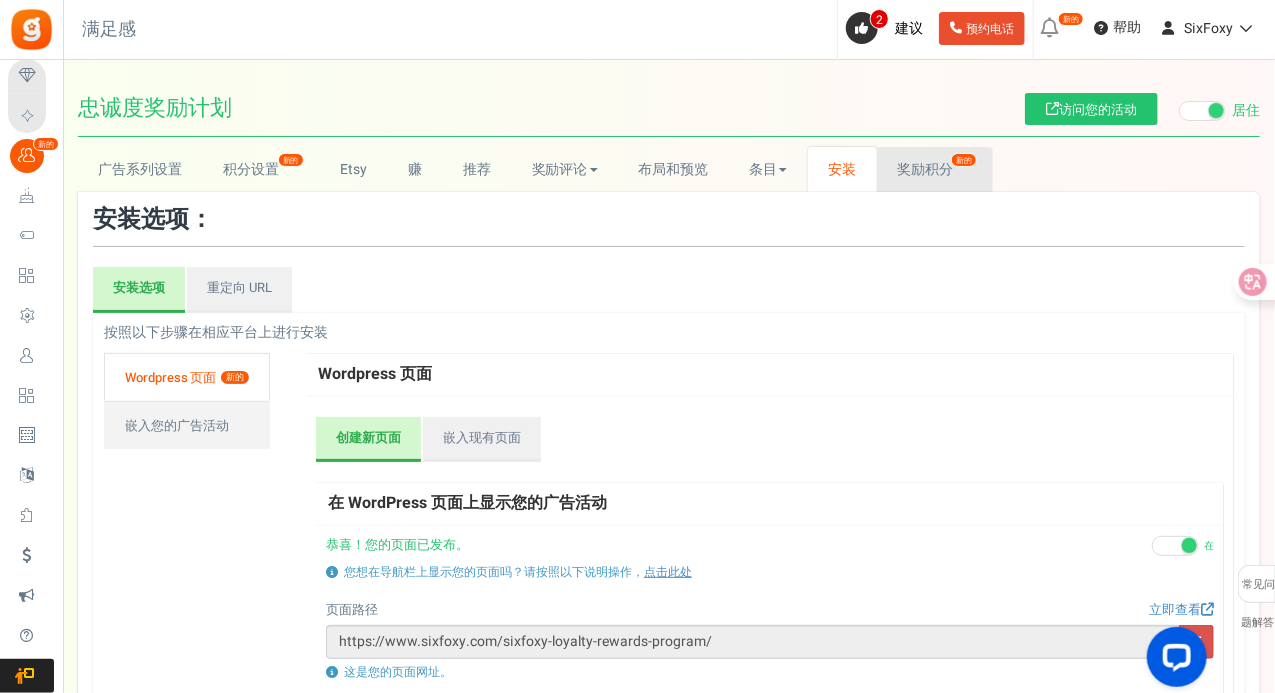 click on "奖励积分" at bounding box center [925, 169] 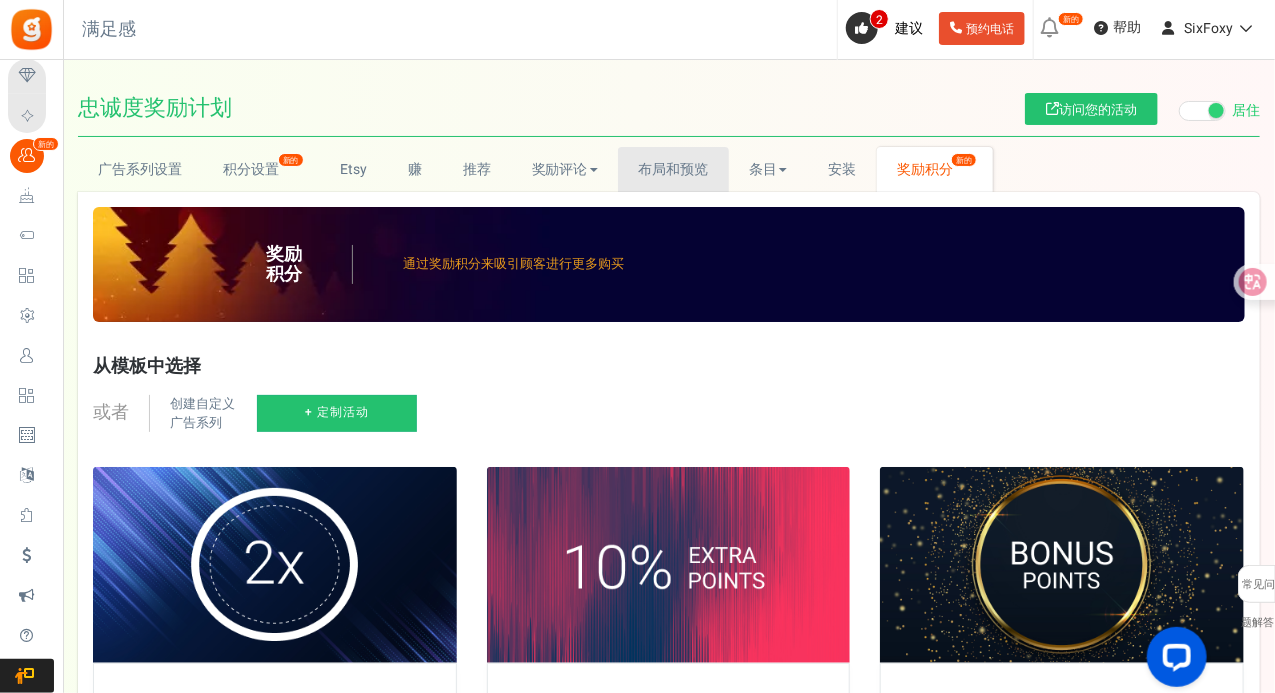 click on "布局和预览" at bounding box center (673, 169) 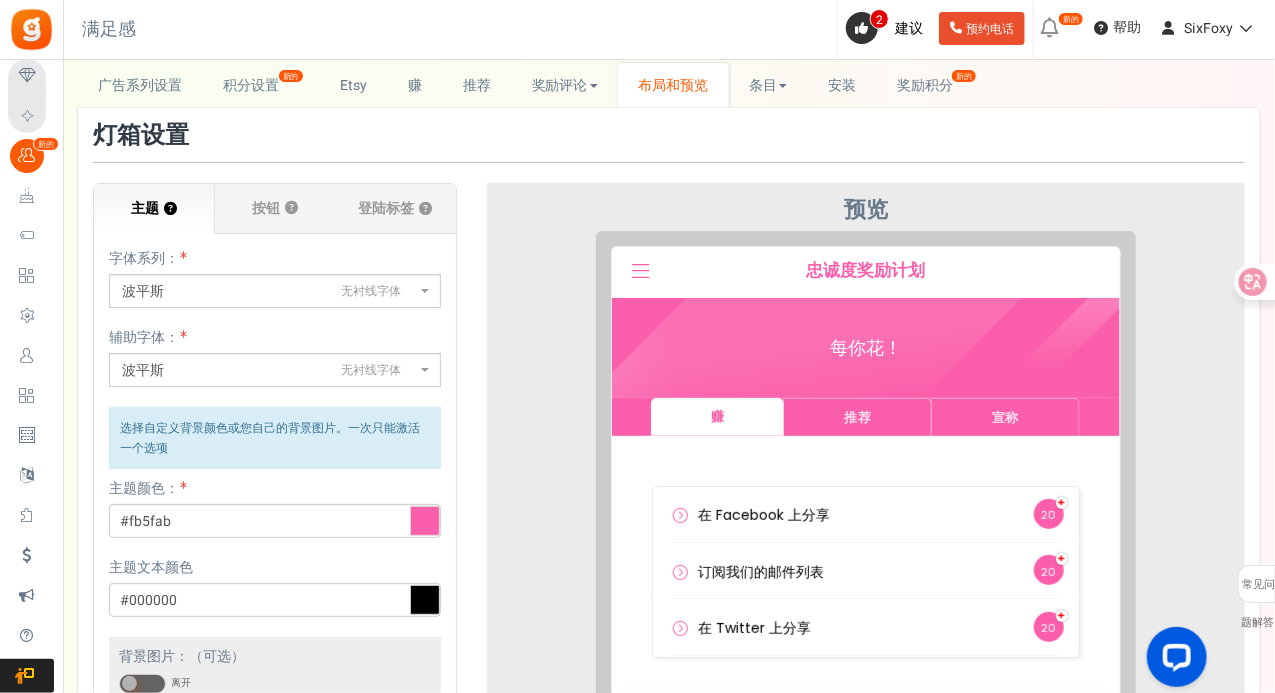scroll, scrollTop: 0, scrollLeft: 0, axis: both 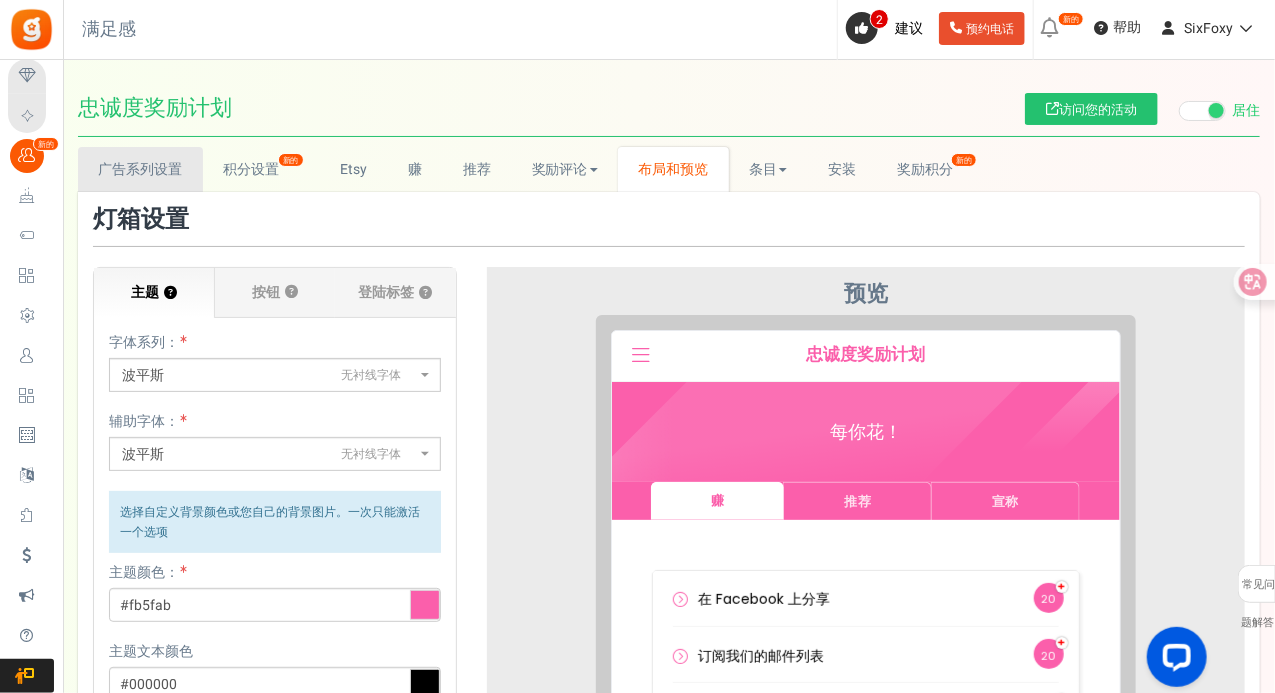 click on "广告系列设置" at bounding box center (140, 169) 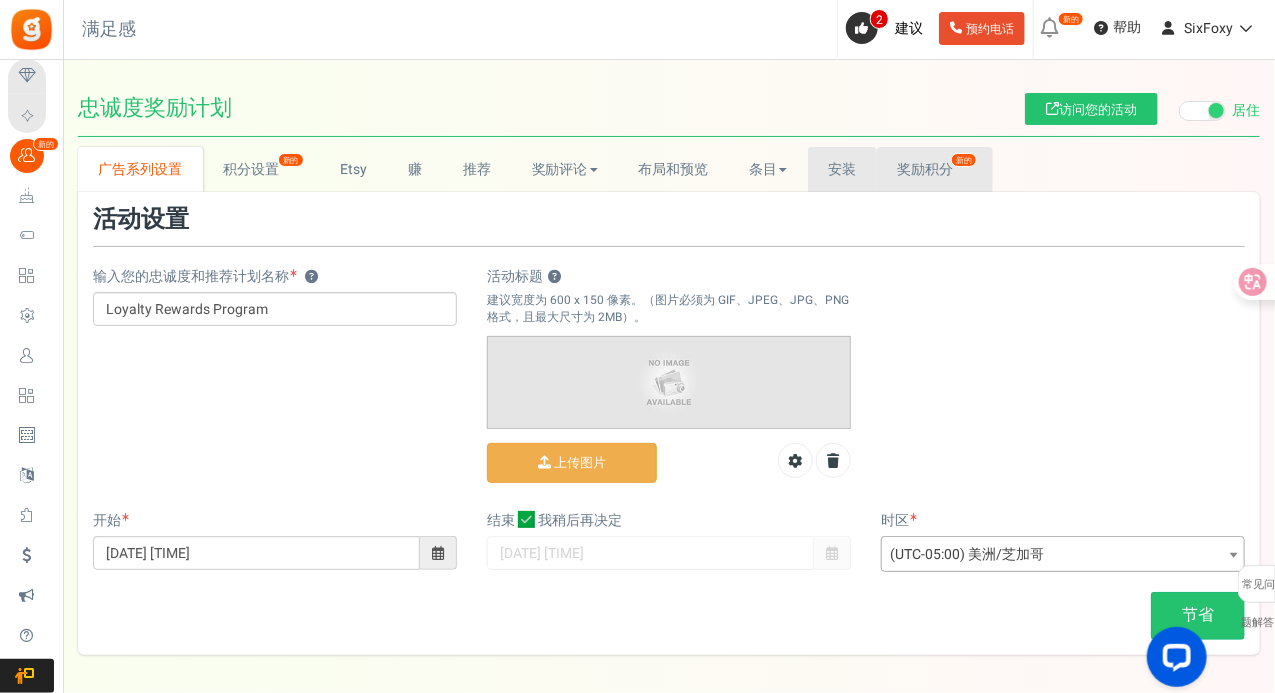 drag, startPoint x: 877, startPoint y: 169, endPoint x: 901, endPoint y: 169, distance: 24 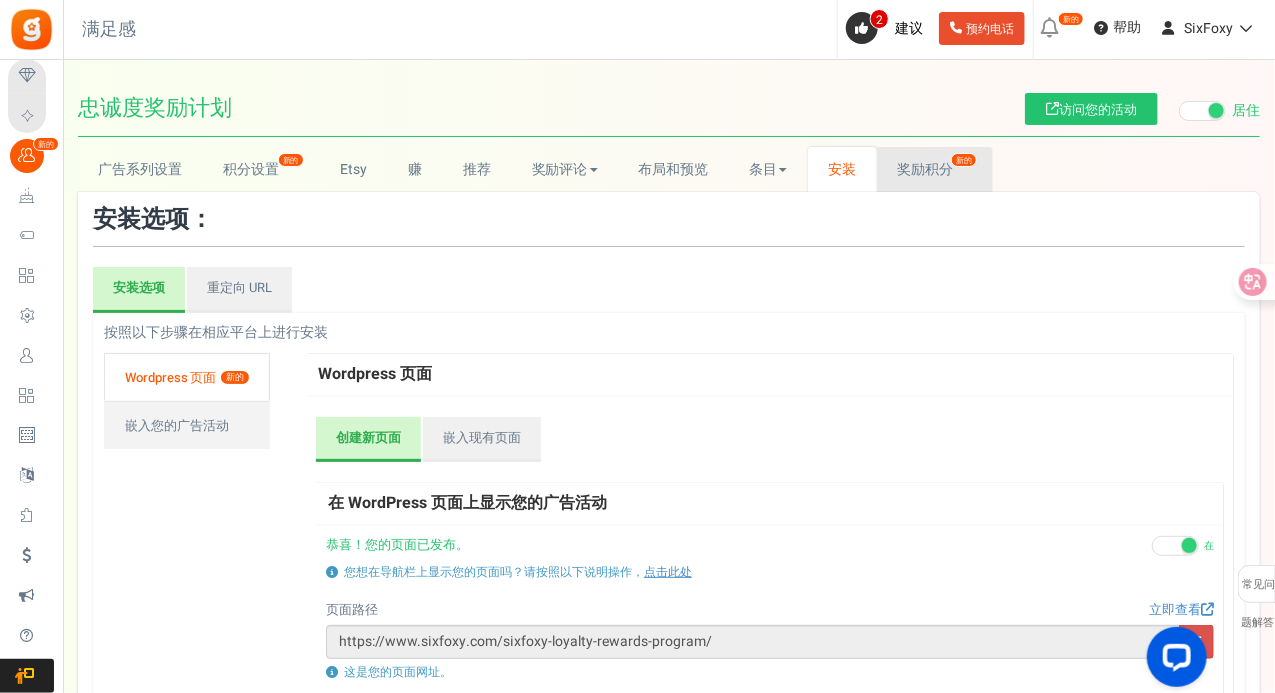 click on "奖励积分" at bounding box center (925, 169) 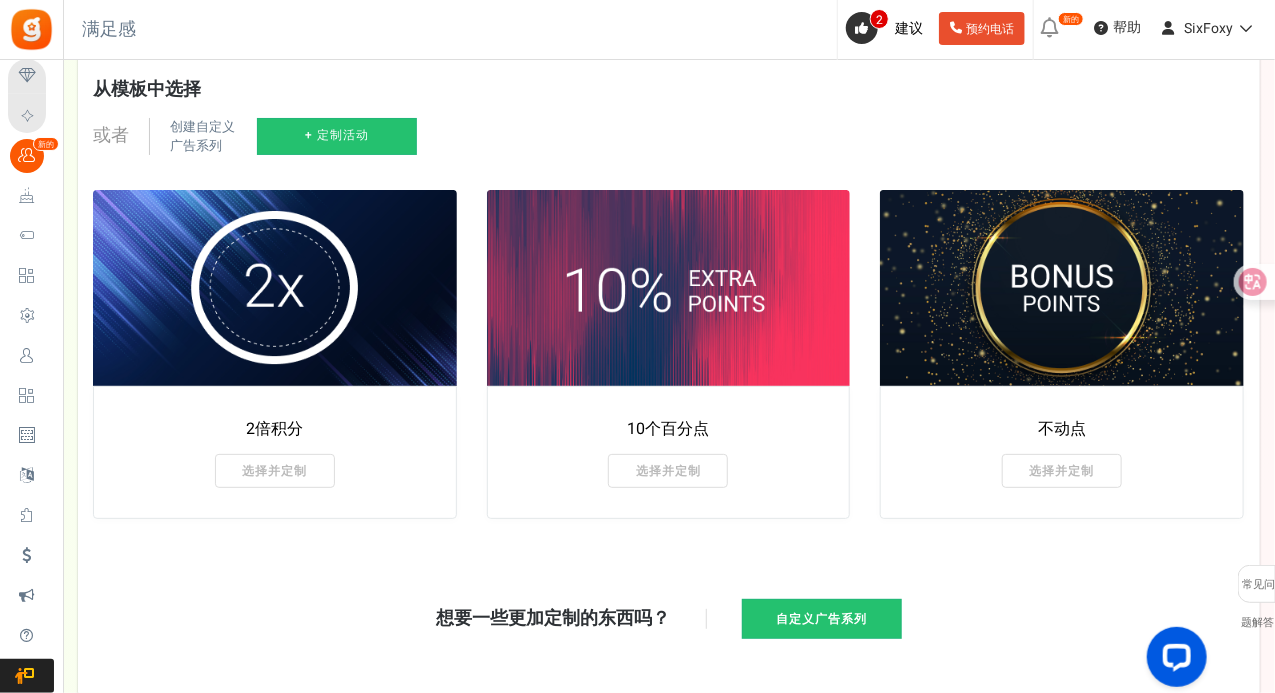 scroll, scrollTop: 0, scrollLeft: 0, axis: both 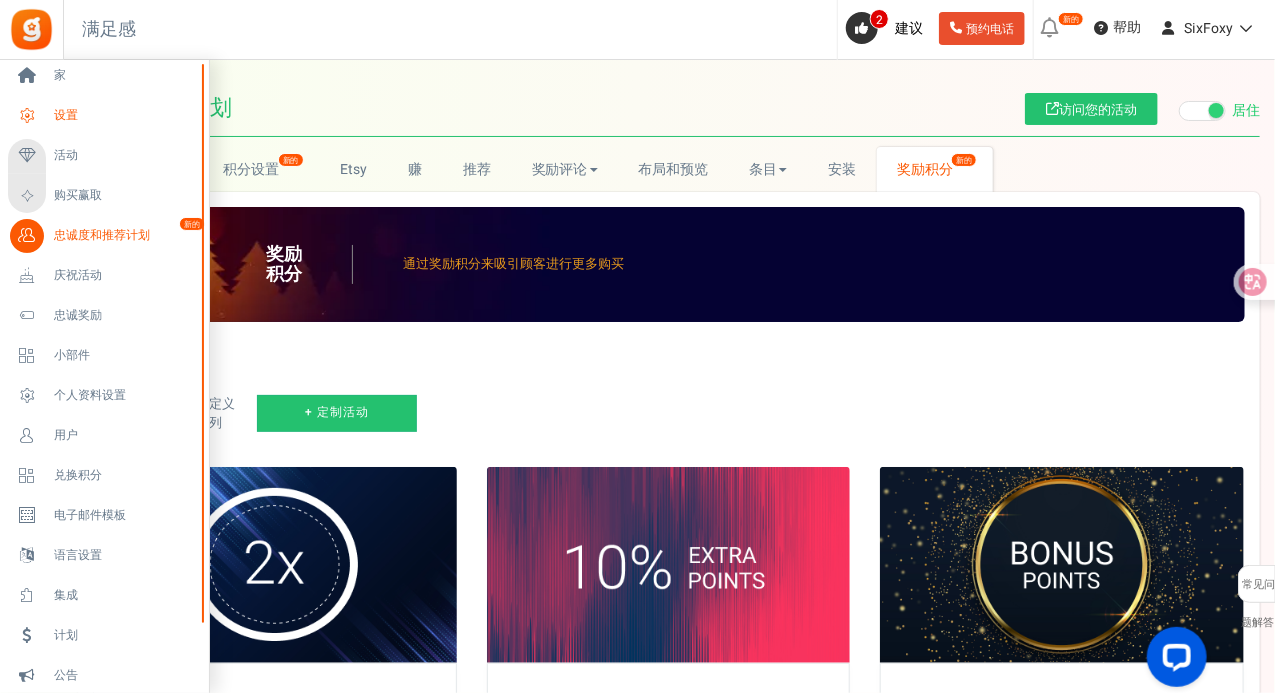 click on "家" at bounding box center (104, 76) 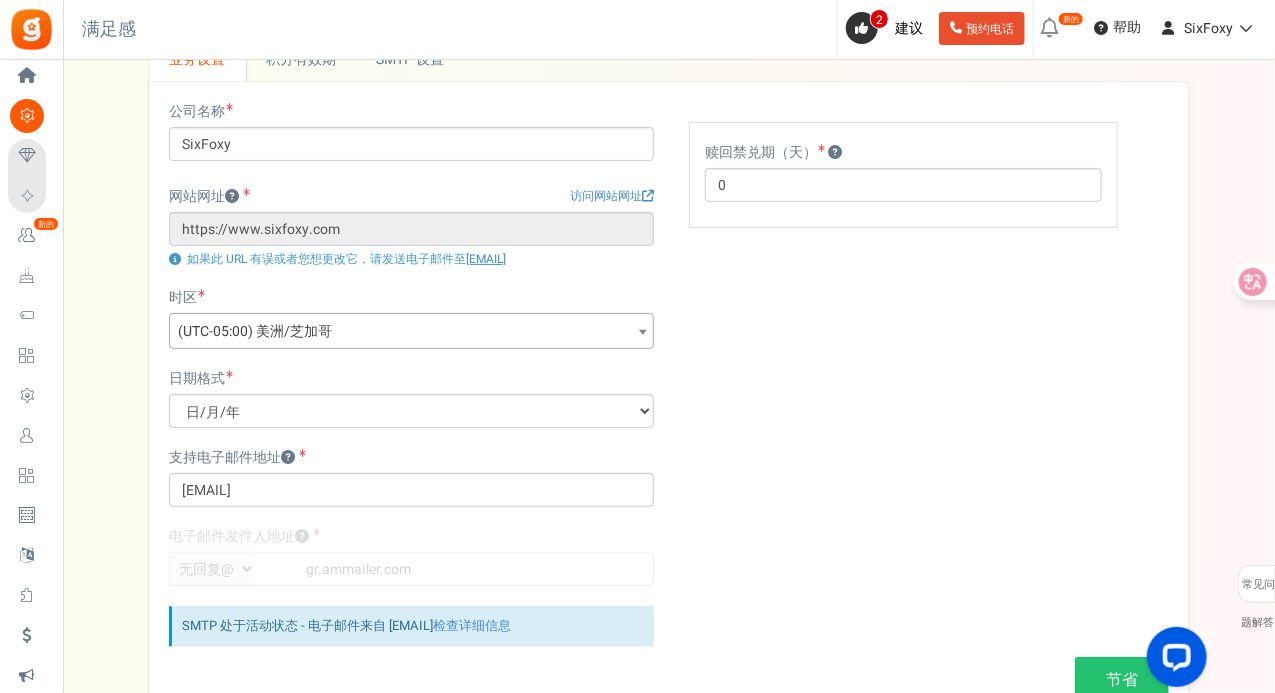 scroll, scrollTop: 0, scrollLeft: 0, axis: both 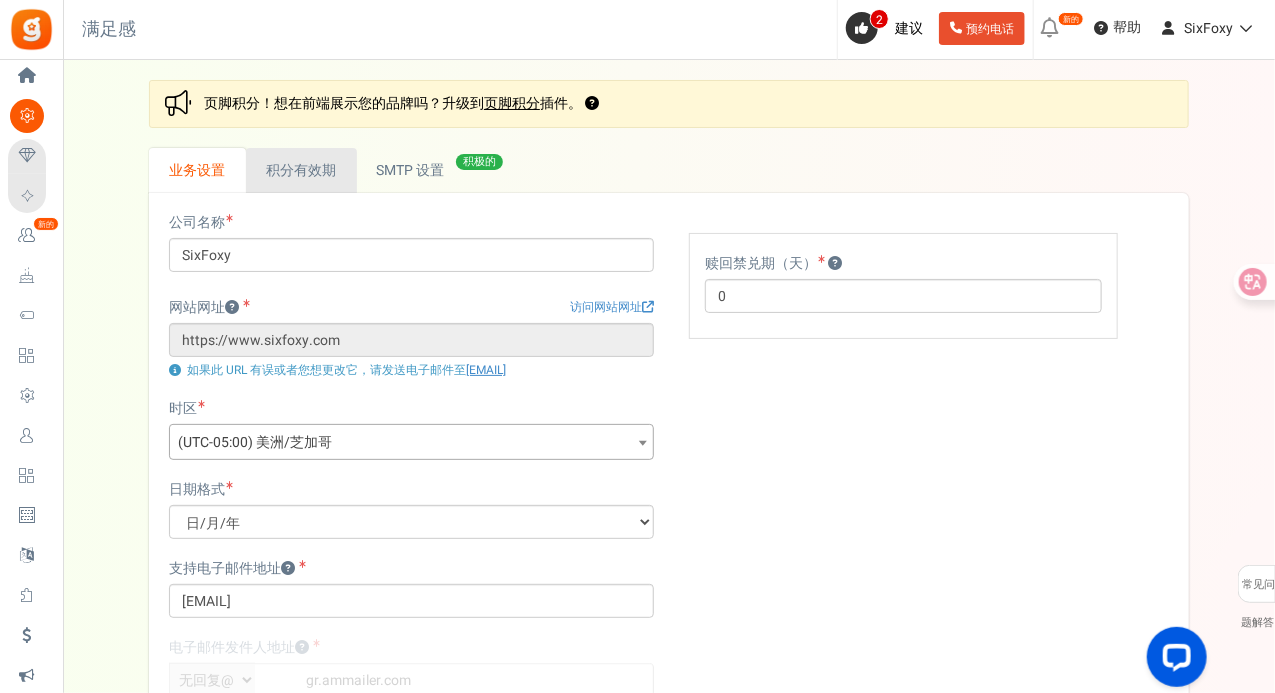 click on "积分有效期" at bounding box center (301, 170) 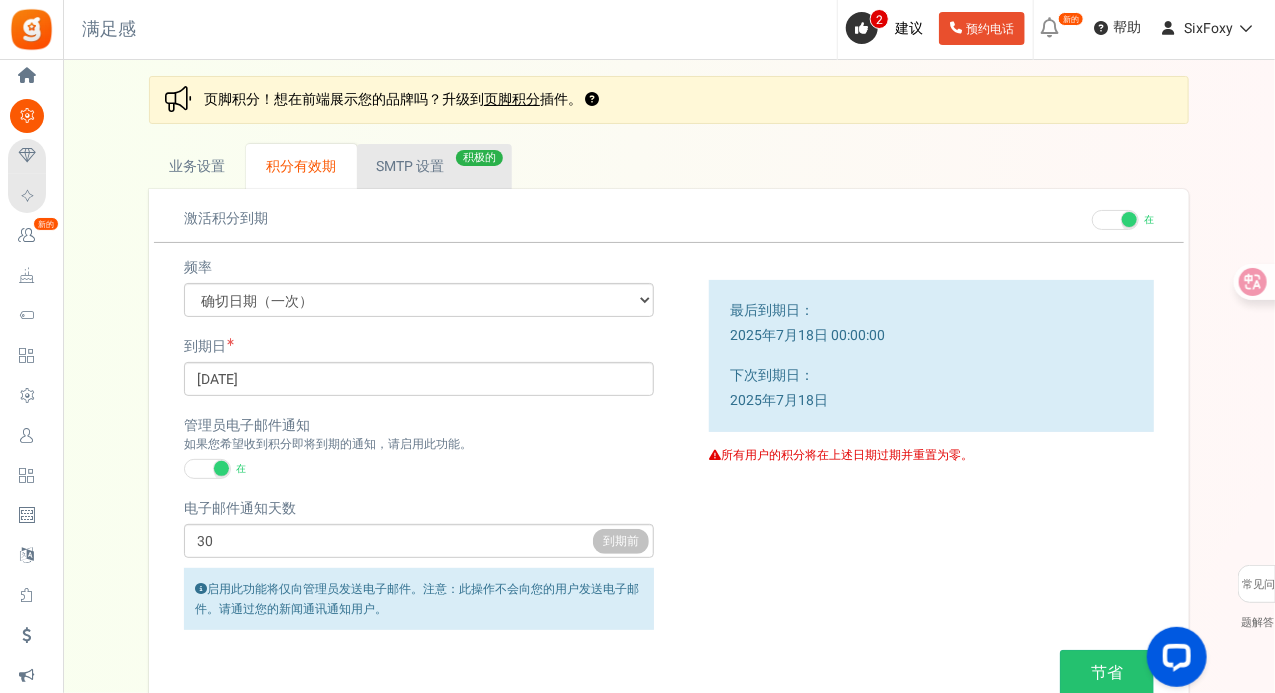 scroll, scrollTop: 0, scrollLeft: 0, axis: both 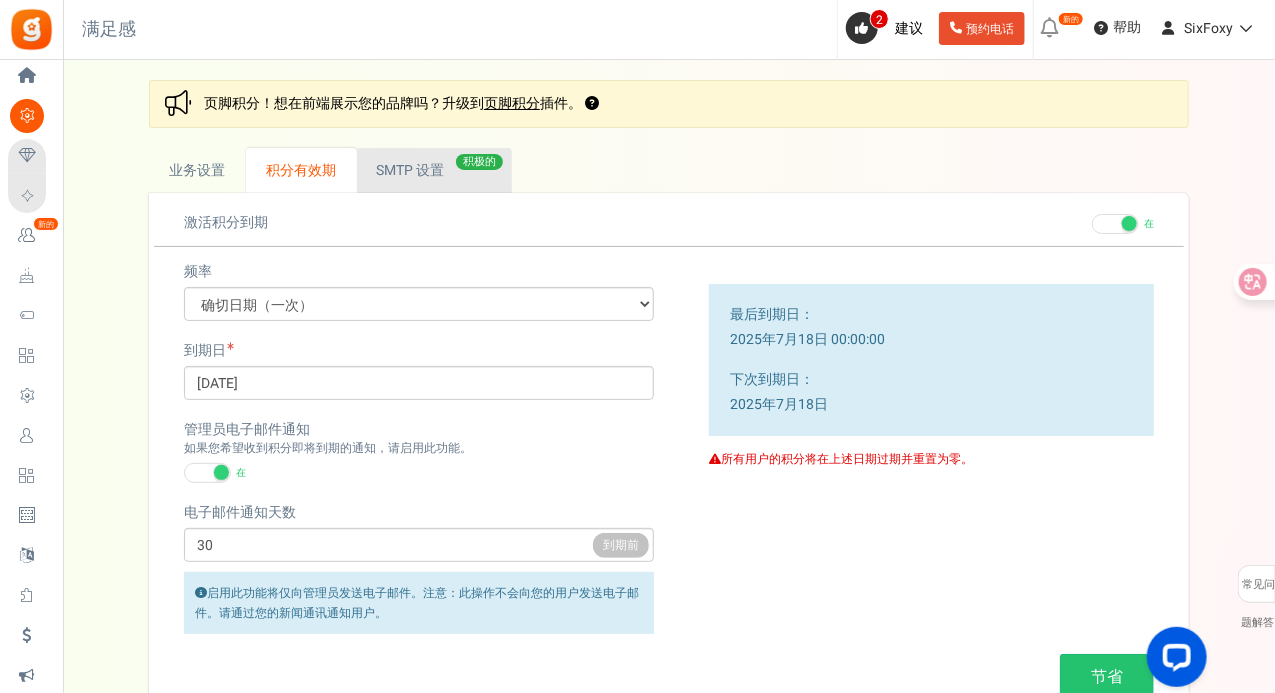 click on "SMTP 设置" at bounding box center [411, 170] 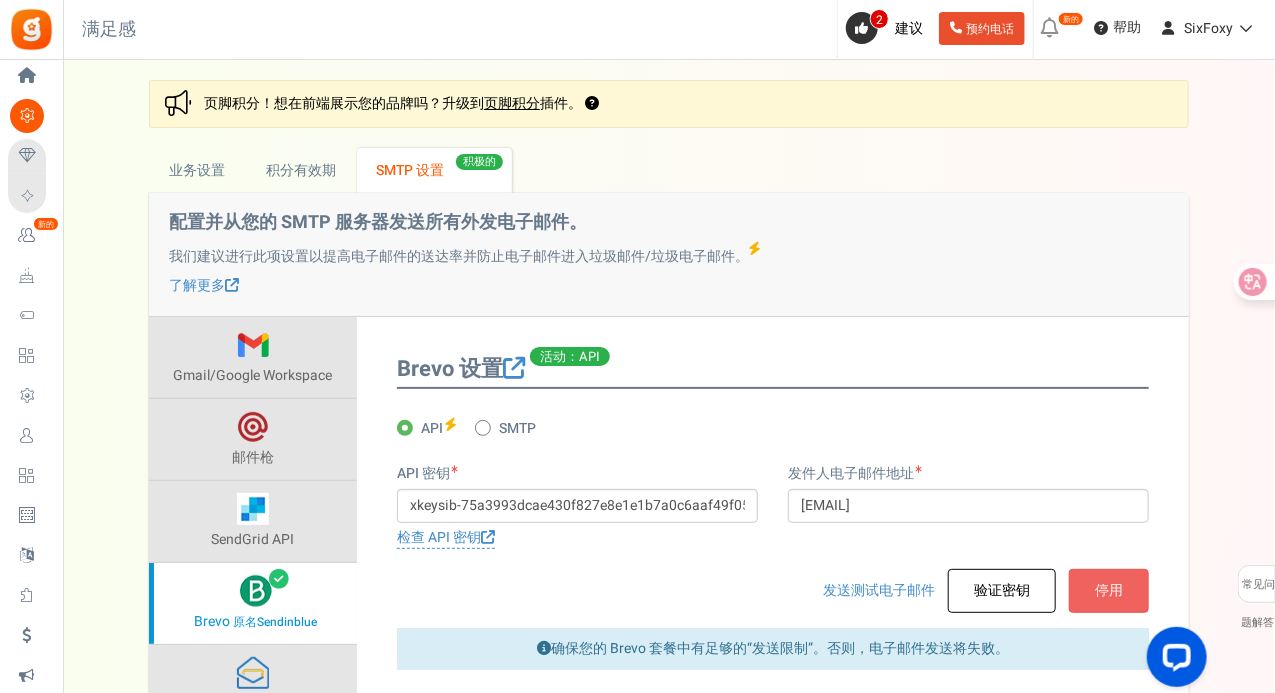 scroll, scrollTop: 200, scrollLeft: 0, axis: vertical 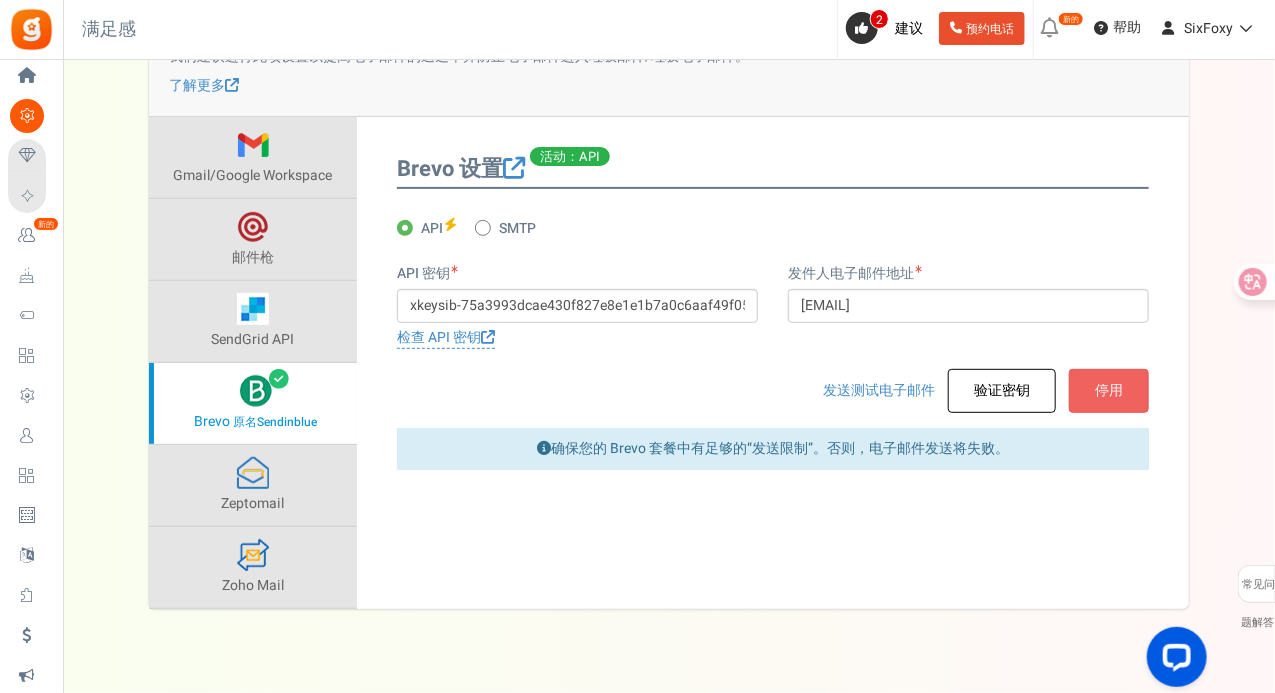 click on "SMTP" at bounding box center [505, 229] 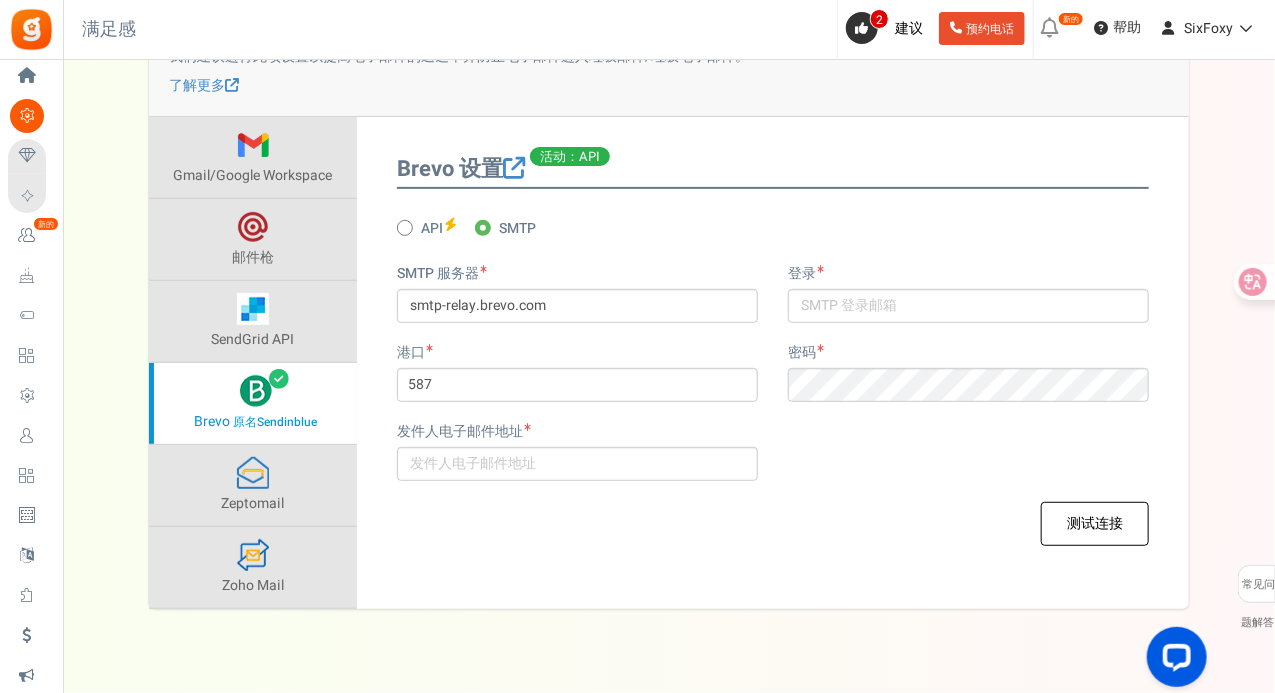 click on "API" at bounding box center [432, 228] 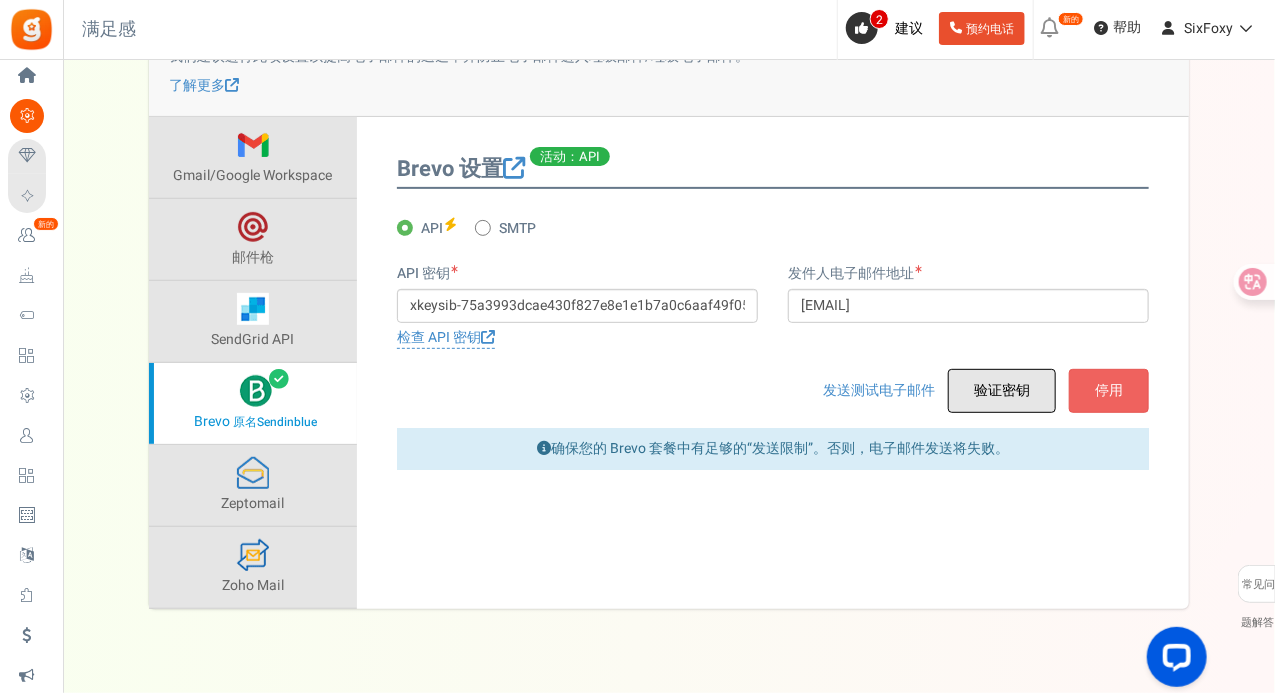 click on "验证密钥" at bounding box center (1002, 390) 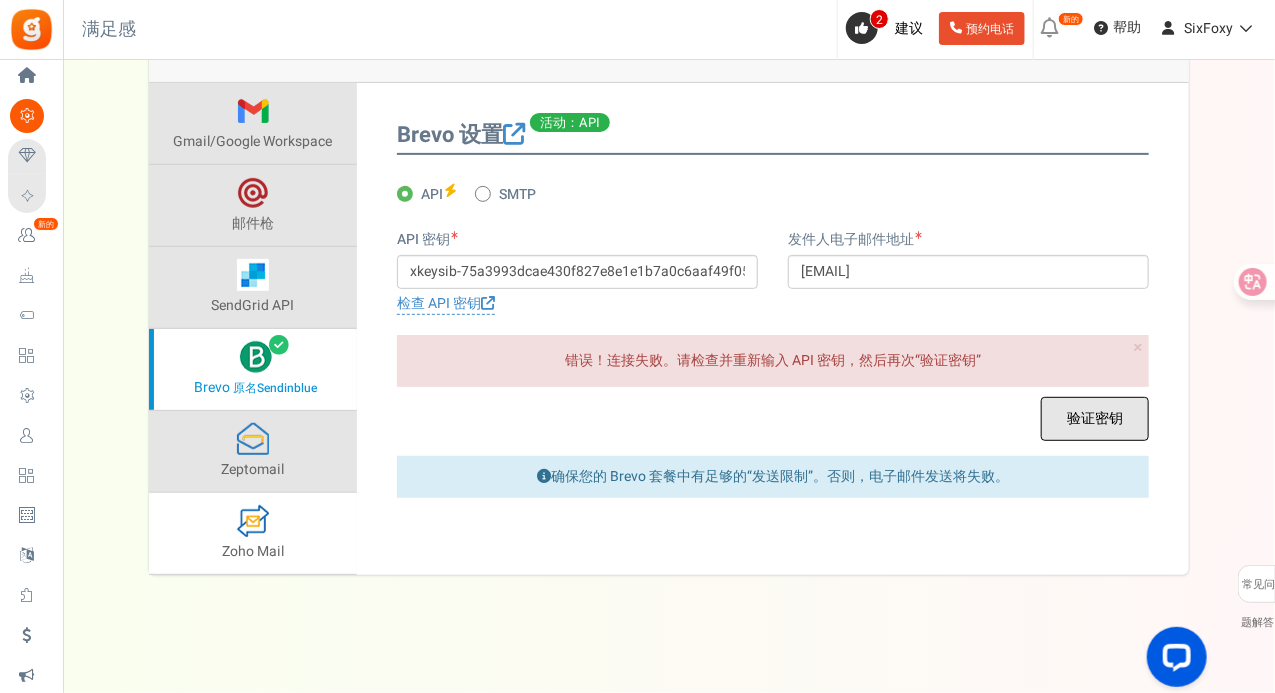scroll, scrollTop: 34, scrollLeft: 0, axis: vertical 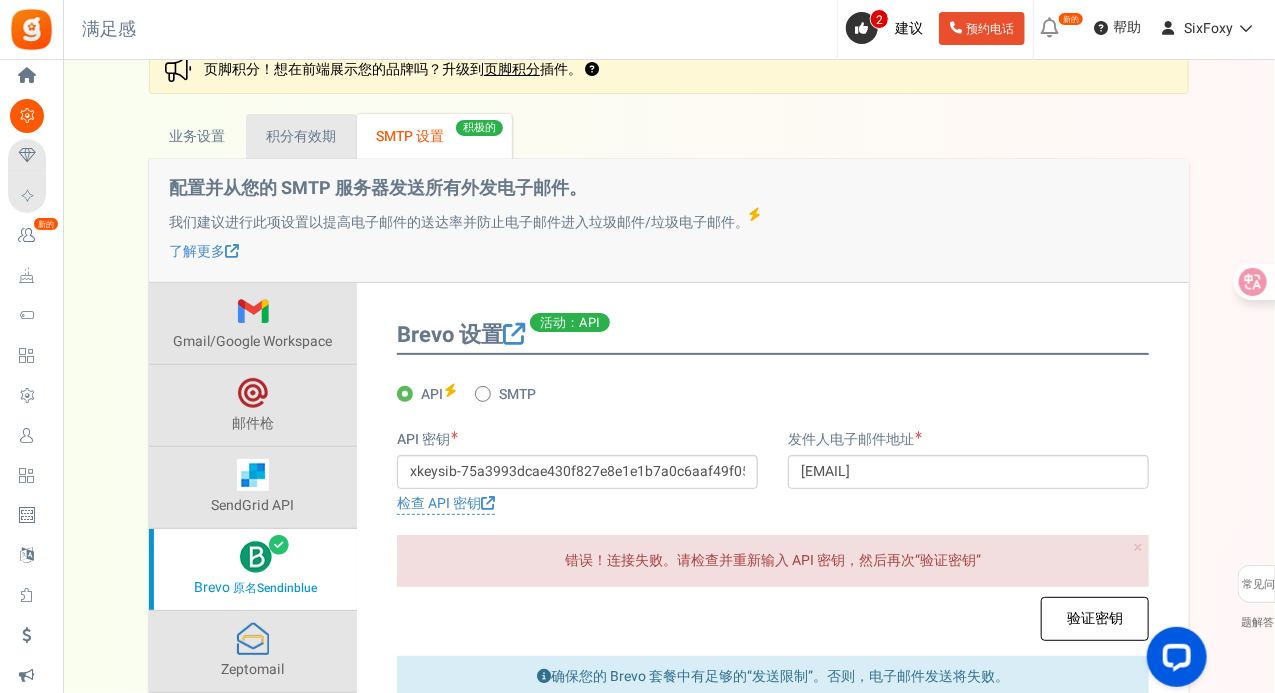 click on "积分有效期" at bounding box center (301, 136) 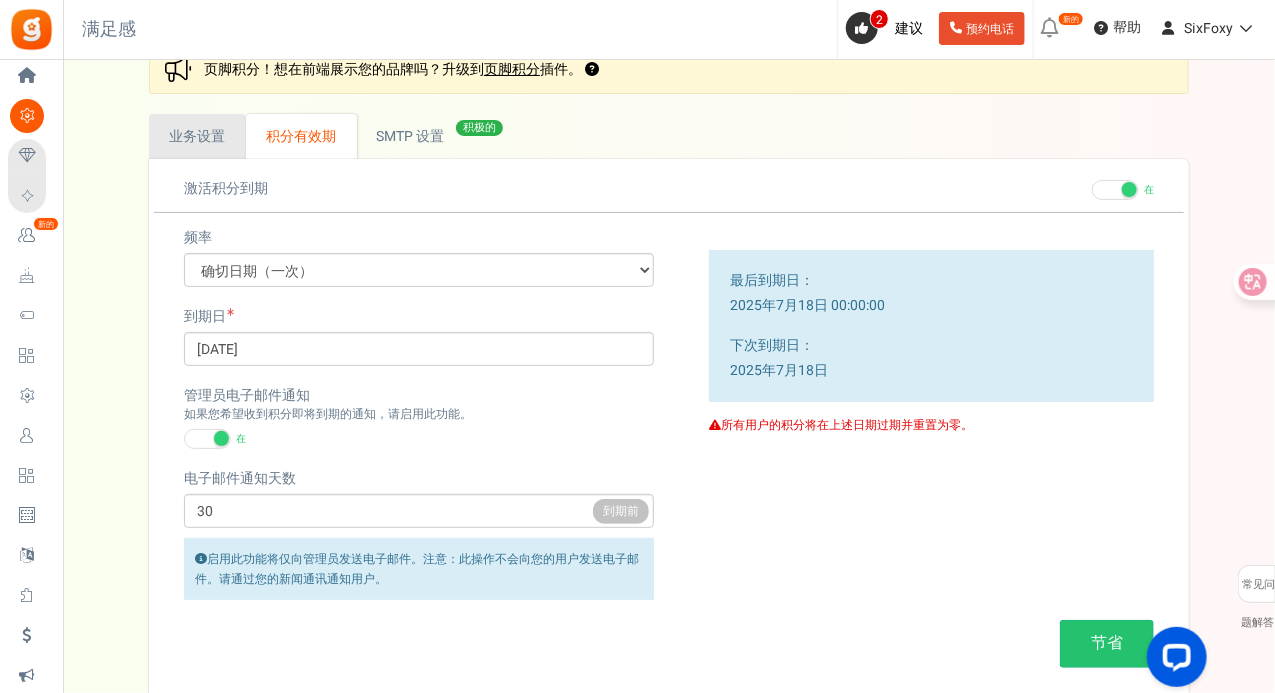 click on "业务设置" at bounding box center (198, 136) 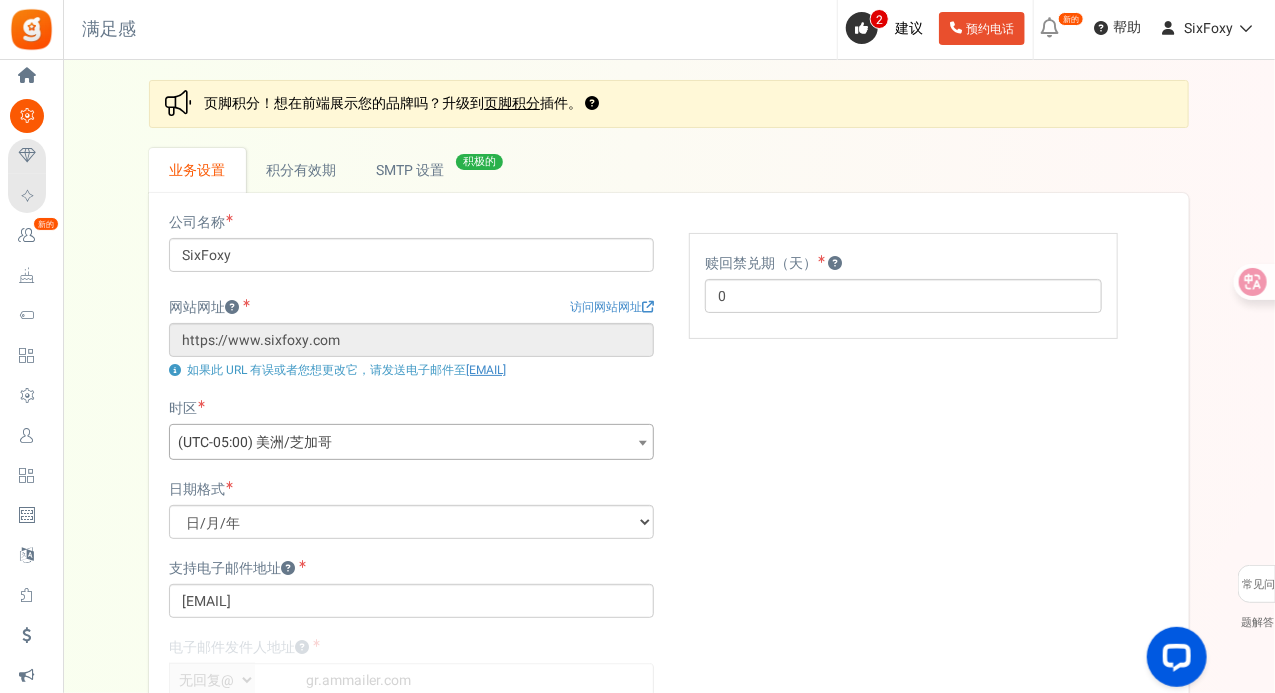 scroll, scrollTop: 0, scrollLeft: 0, axis: both 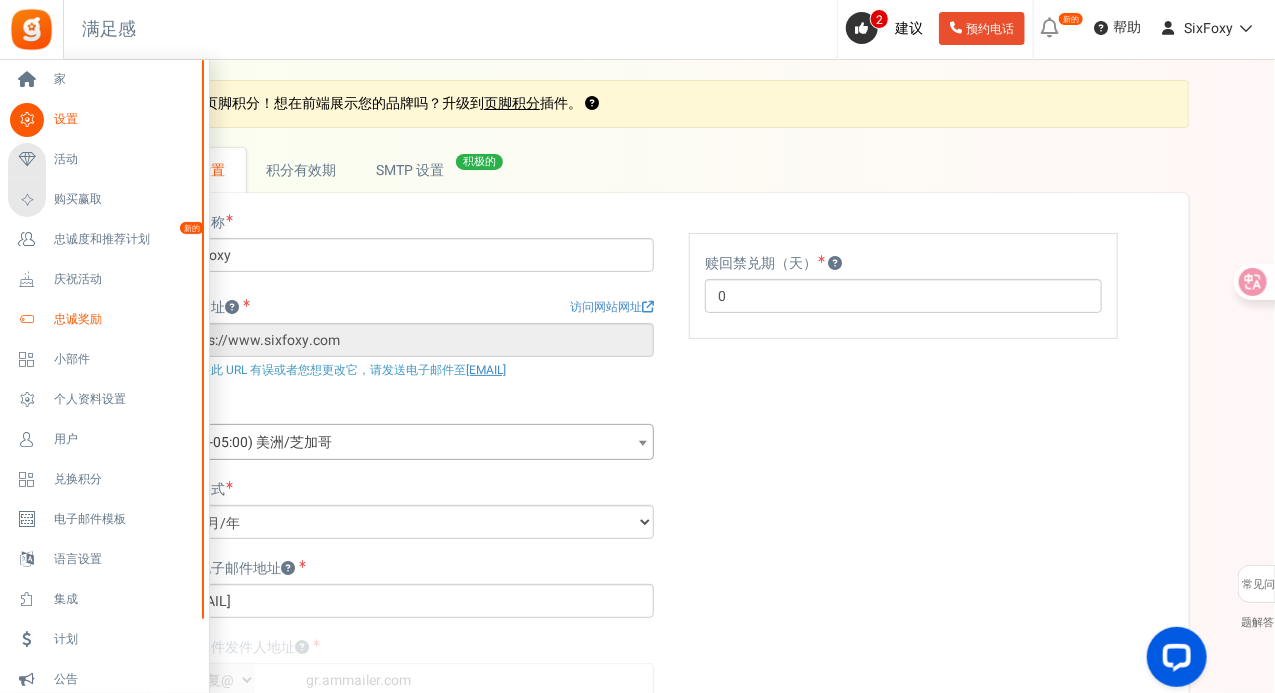 click on "忠诚奖励" at bounding box center [124, 319] 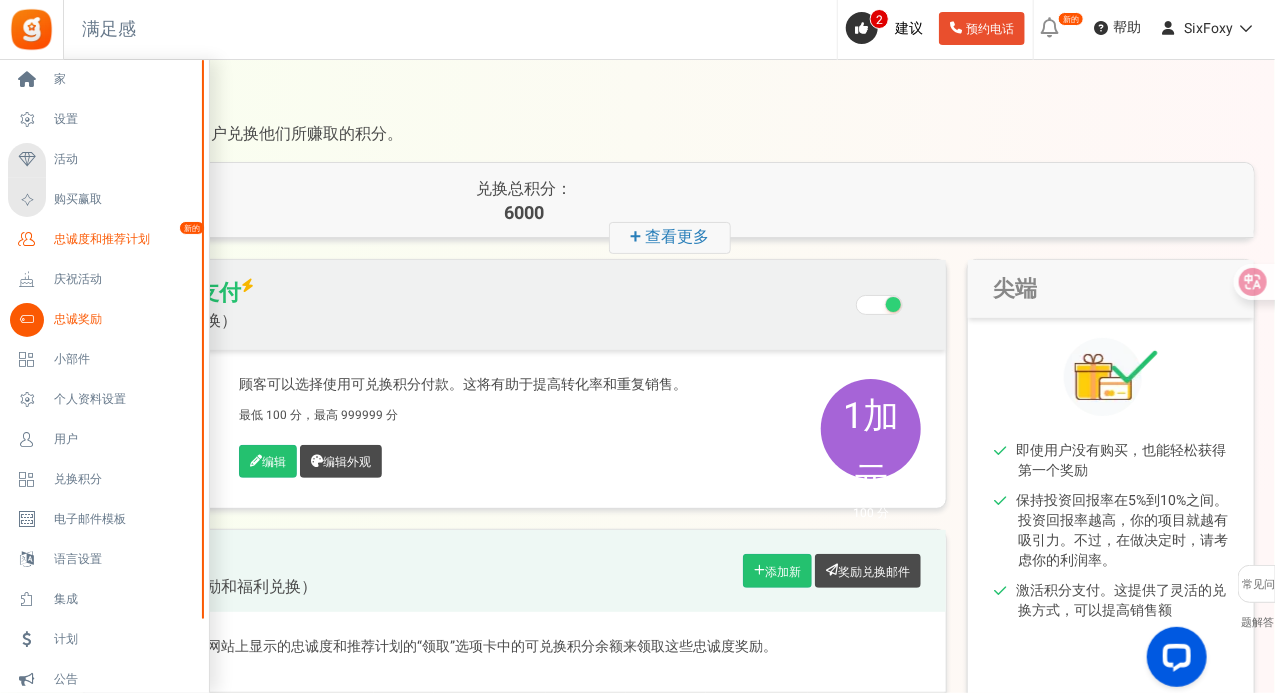 click on "忠诚度和推荐计划" at bounding box center (102, 239) 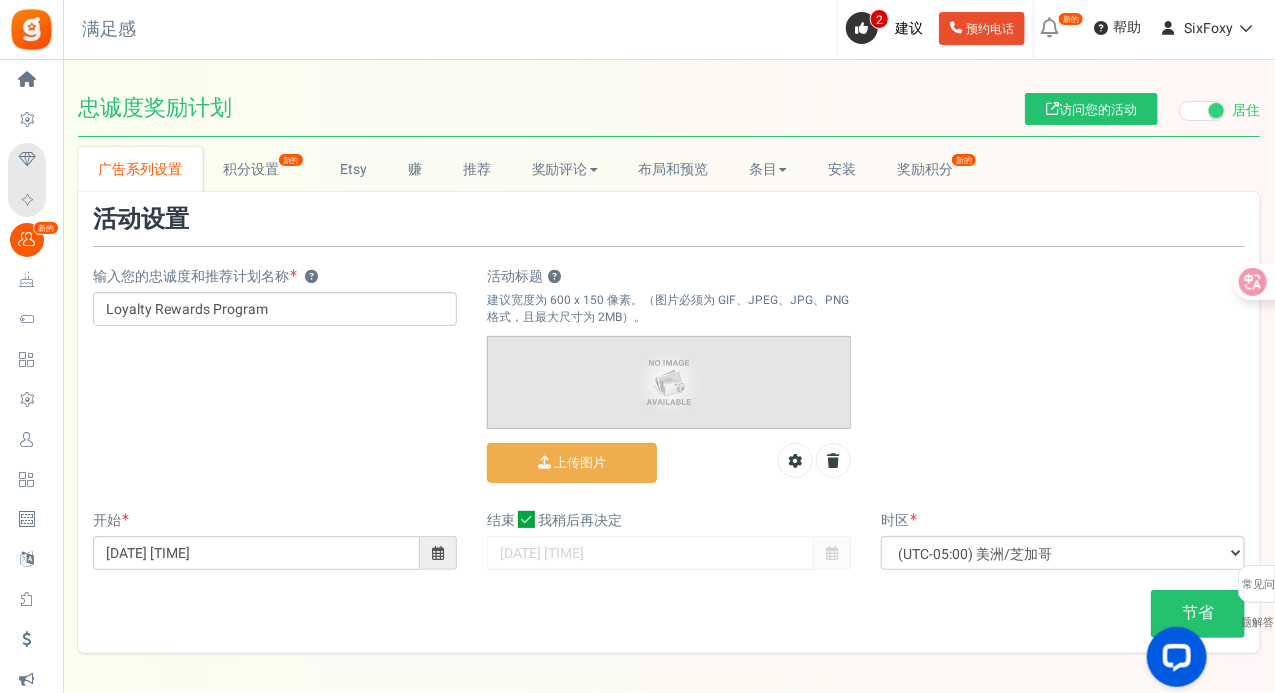 scroll, scrollTop: 0, scrollLeft: 0, axis: both 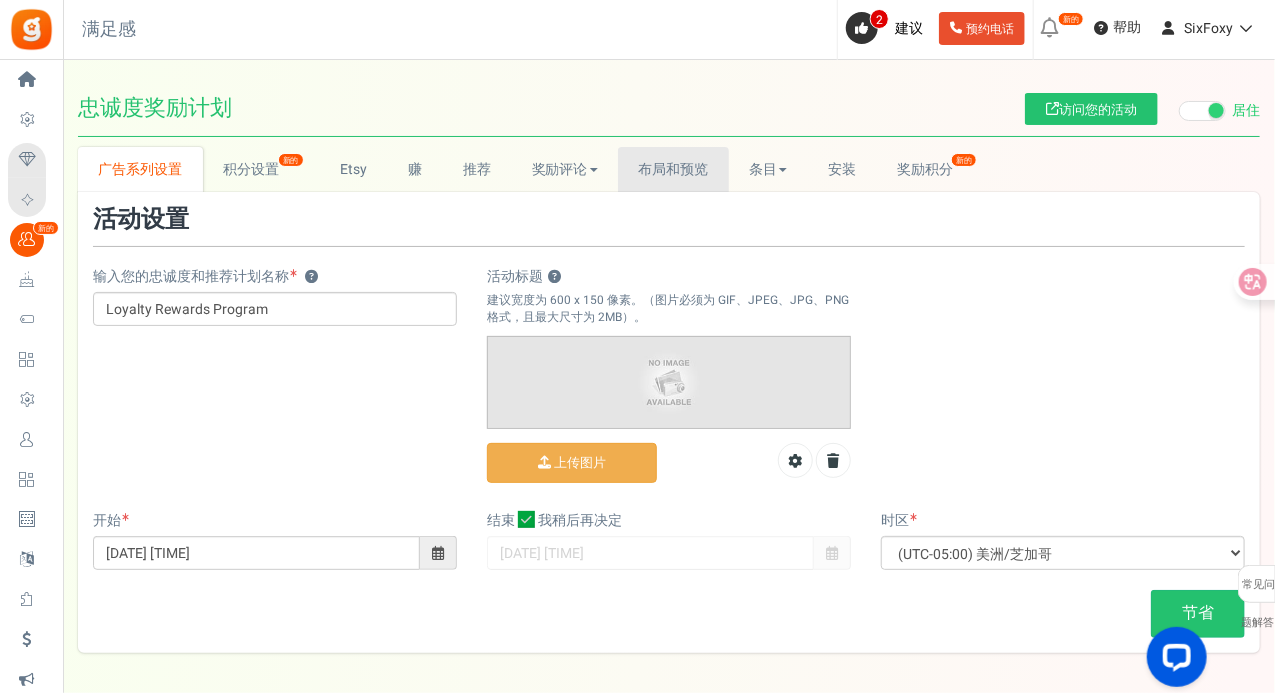 click on "布局和预览" at bounding box center [674, 169] 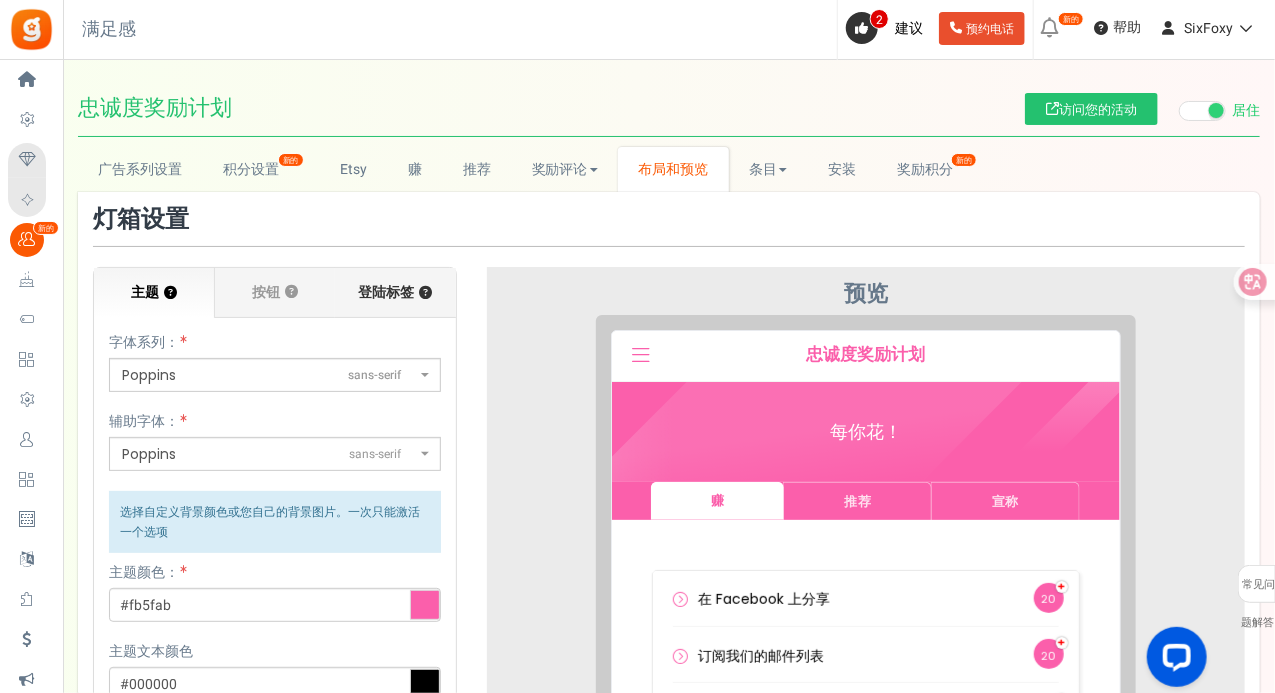 click on "登陆标签 ？" at bounding box center (395, 293) 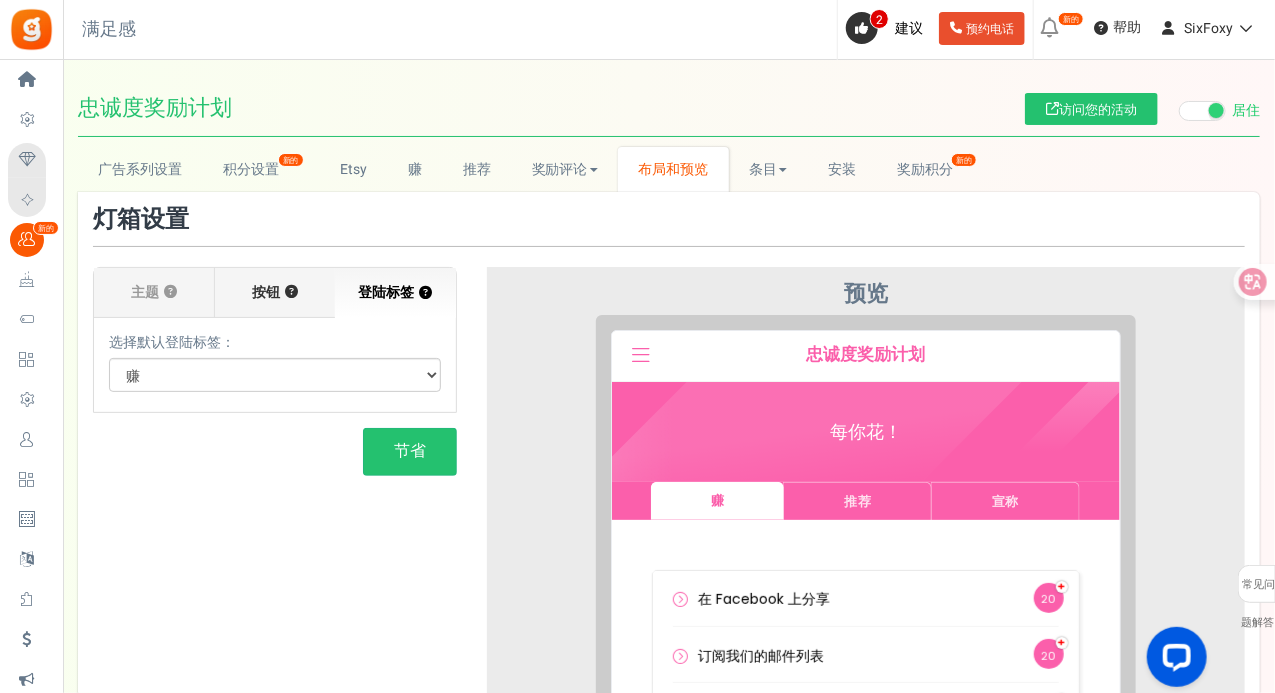 click on "按钮
？" at bounding box center (275, 293) 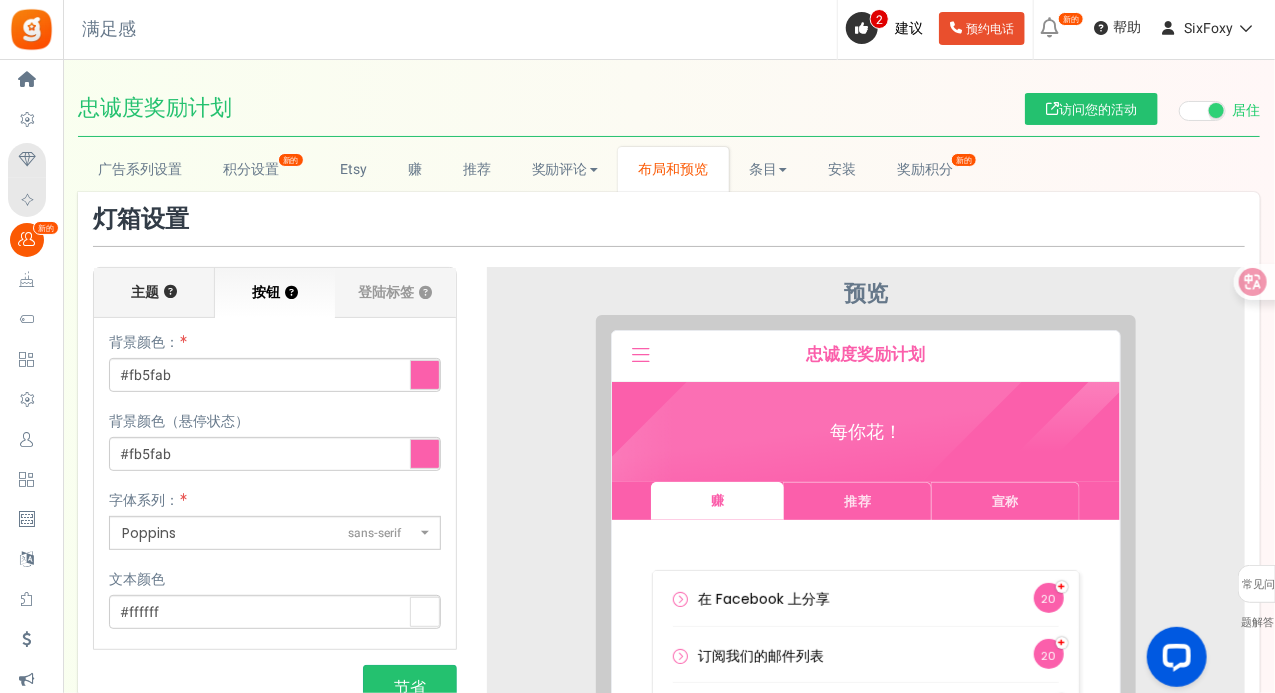 click on "主题" at bounding box center [145, 292] 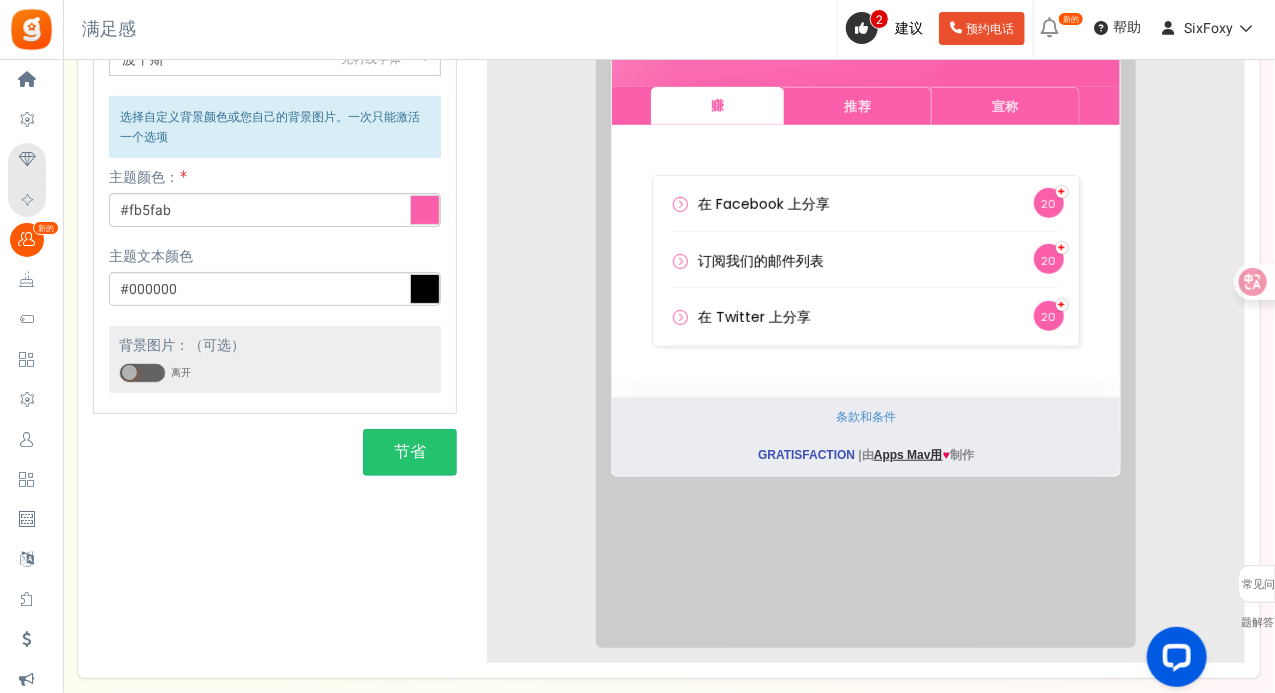 scroll, scrollTop: 400, scrollLeft: 0, axis: vertical 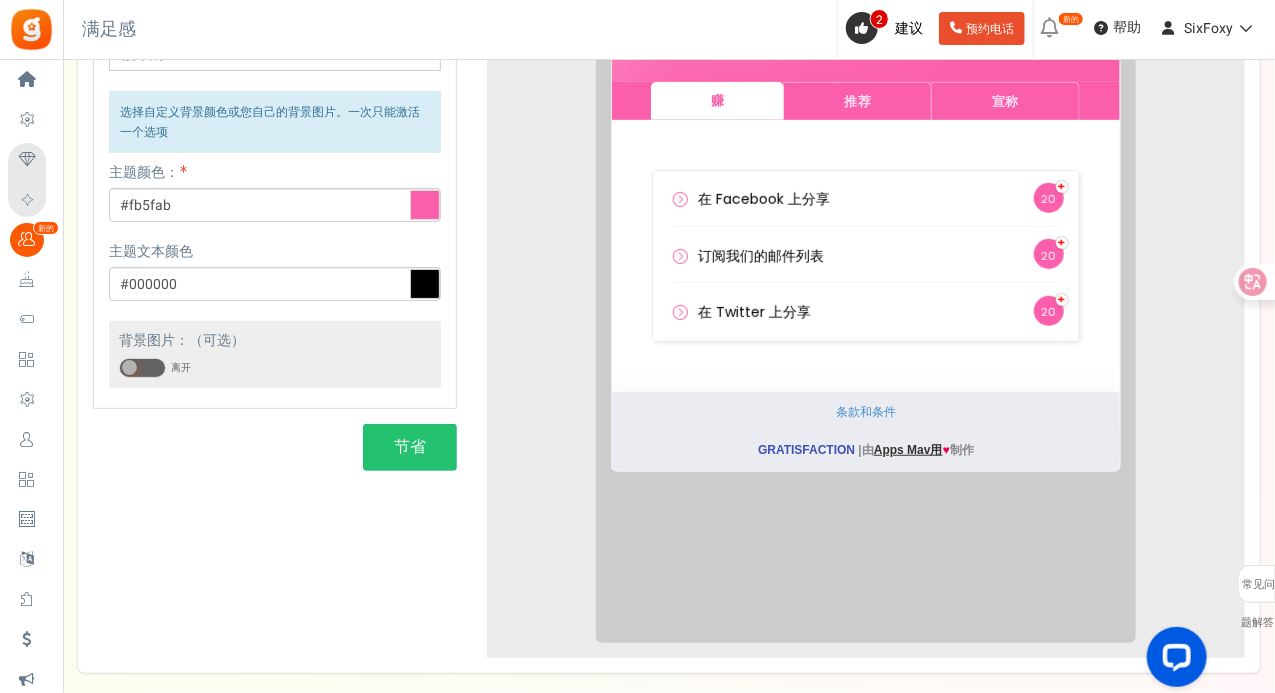 click at bounding box center (142, 368) 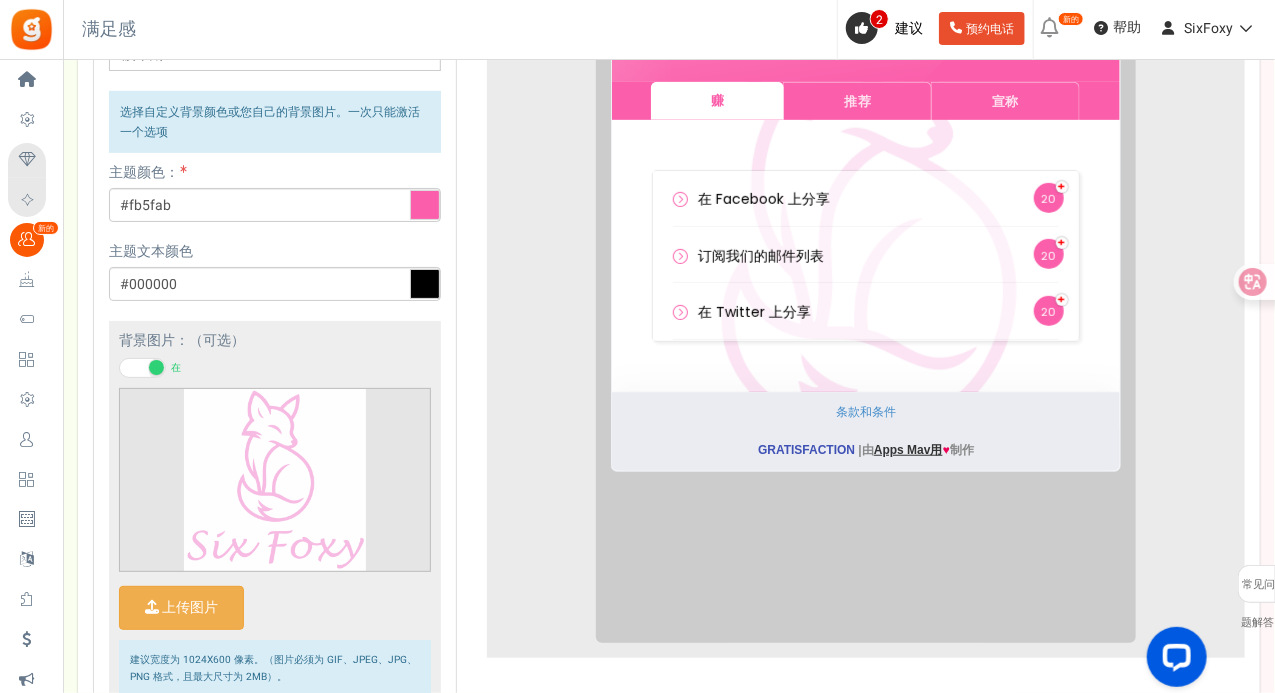 click at bounding box center [142, 368] 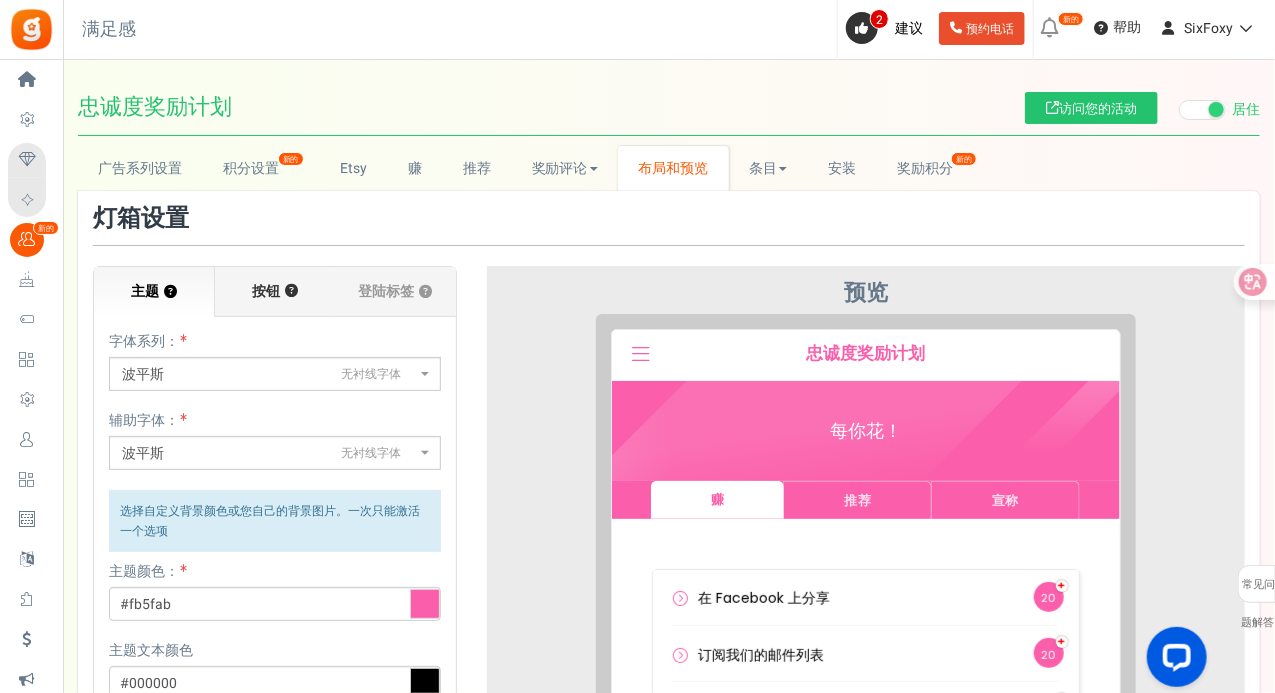 scroll, scrollTop: 0, scrollLeft: 0, axis: both 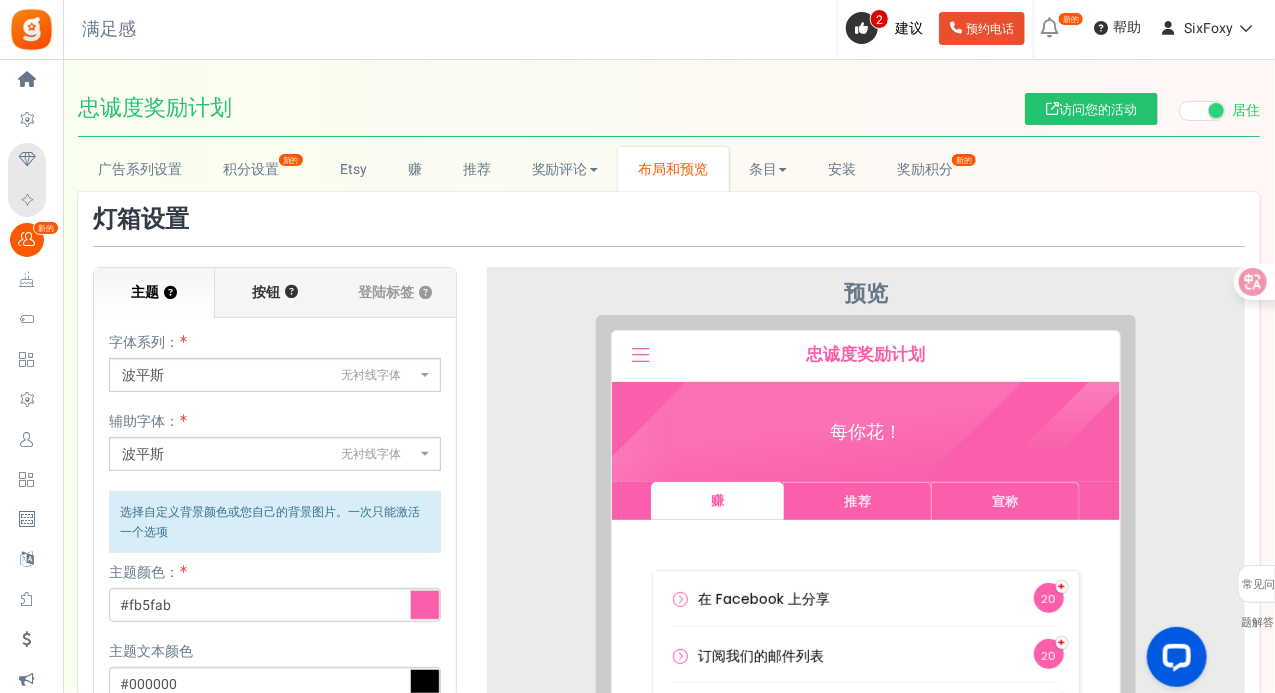 click on "按钮" at bounding box center [266, 292] 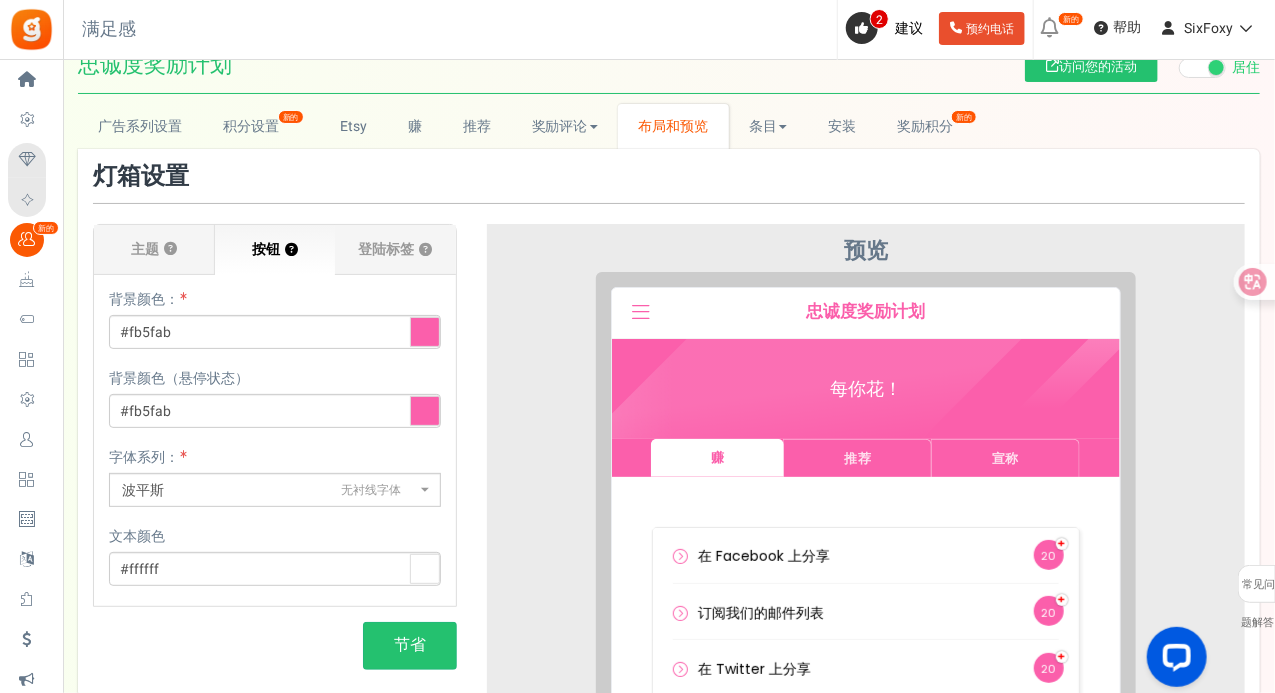 scroll, scrollTop: 0, scrollLeft: 0, axis: both 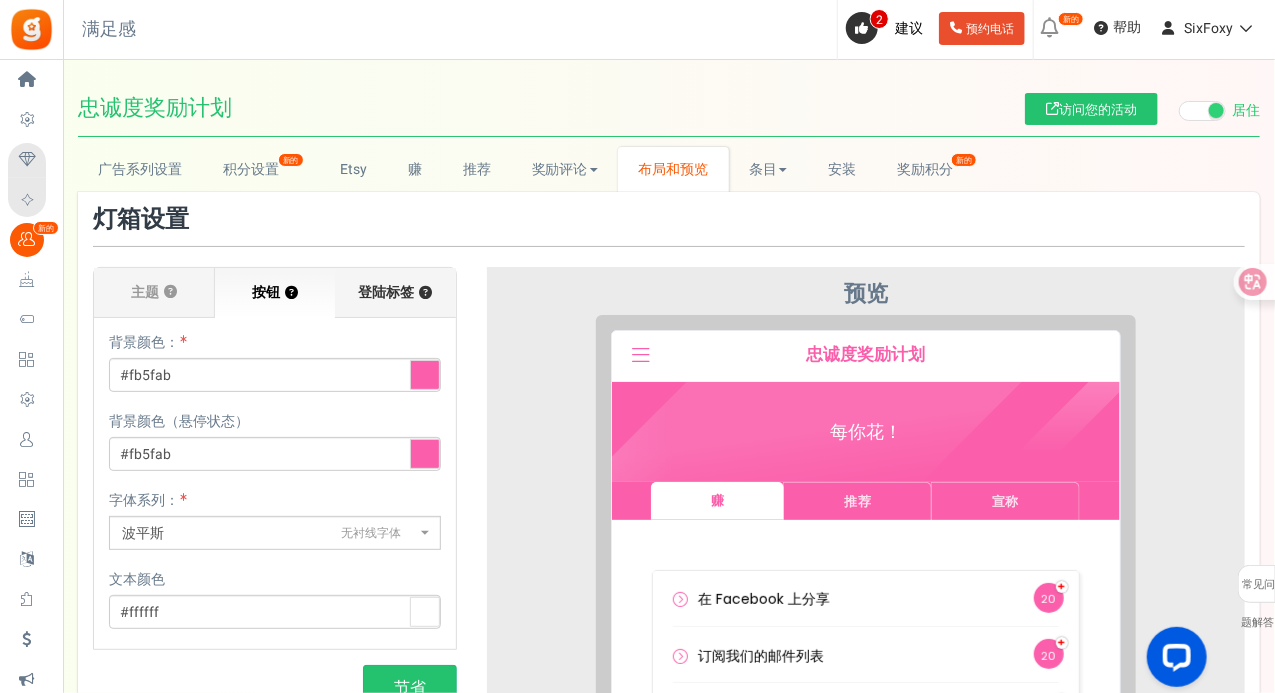 click on "登陆标签 ？" at bounding box center (395, 293) 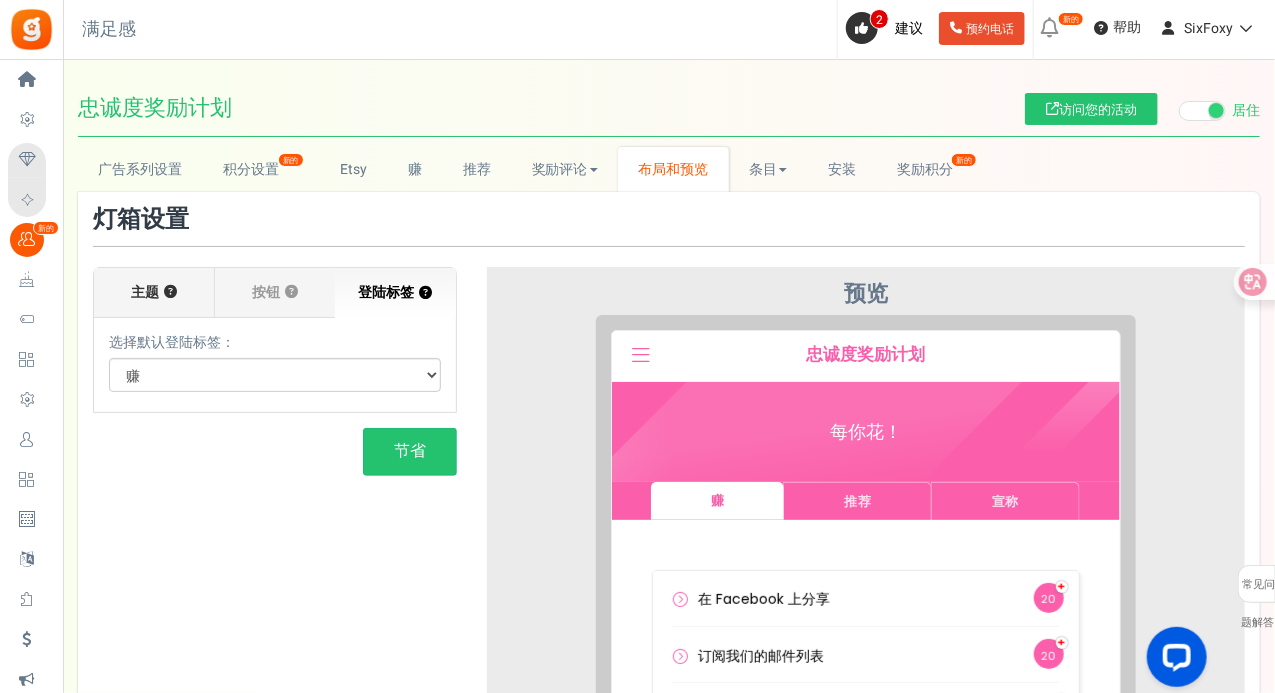 click on "主题
？" at bounding box center [154, 293] 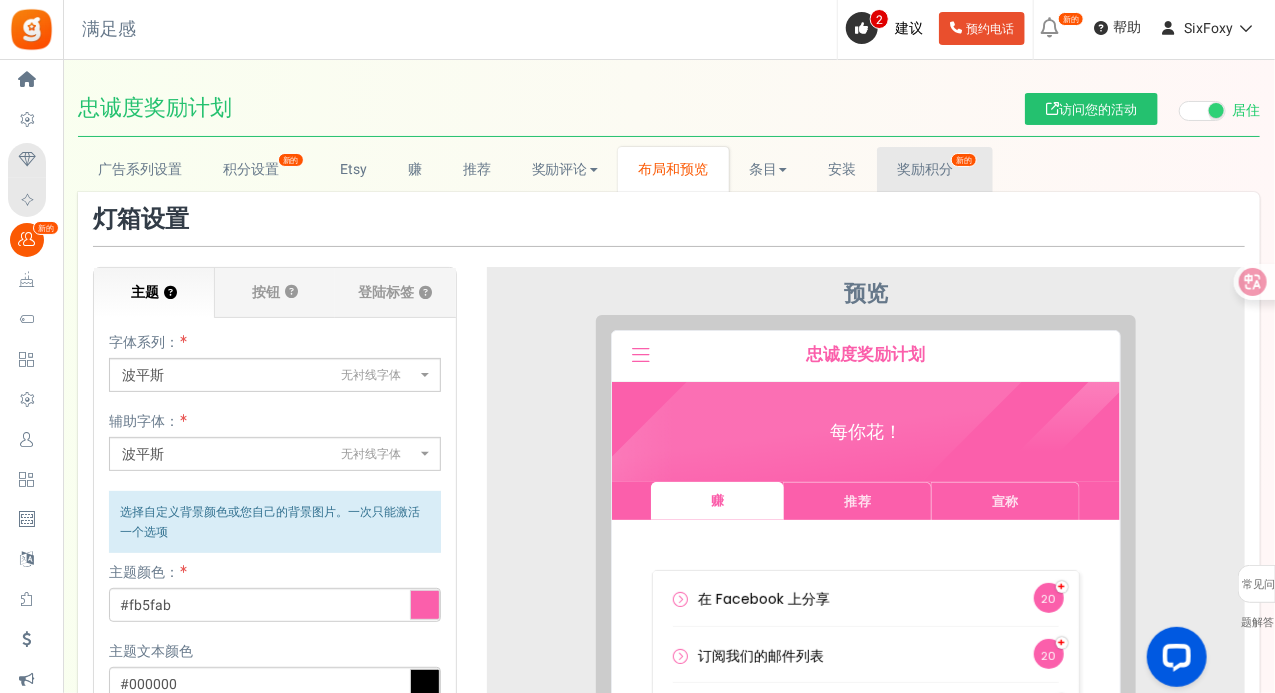 click on "奖励积分" at bounding box center [925, 169] 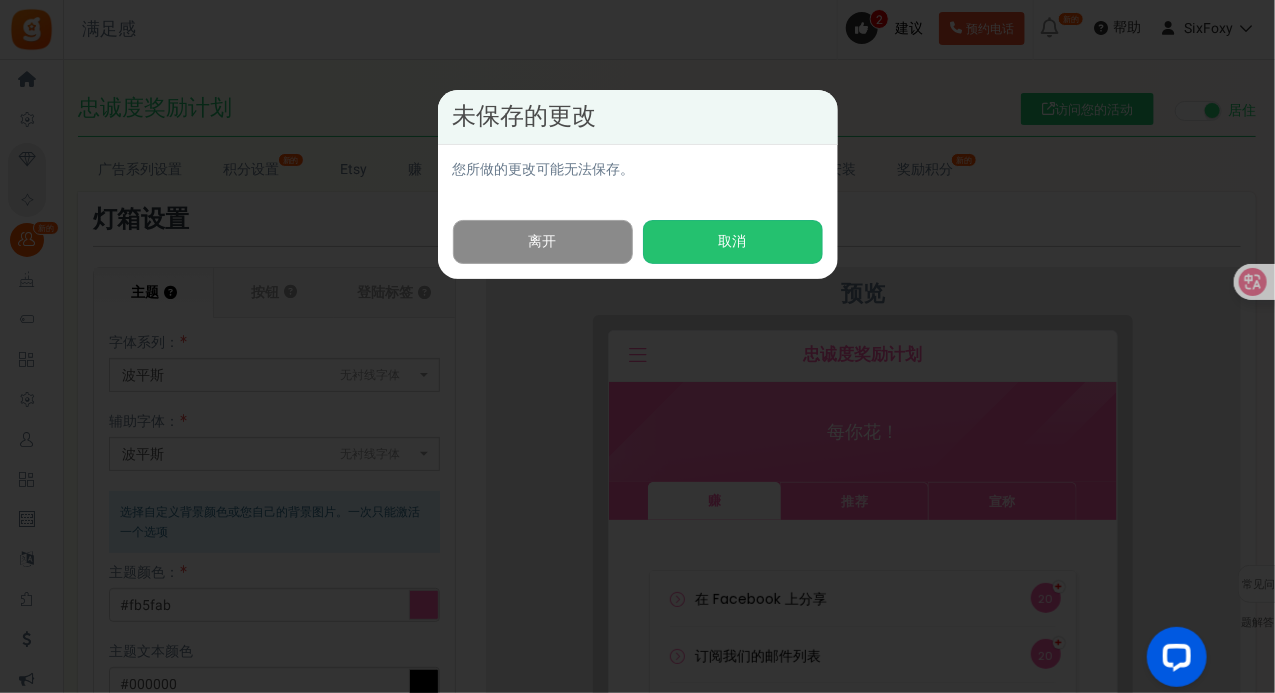 click on "离开" at bounding box center (543, 241) 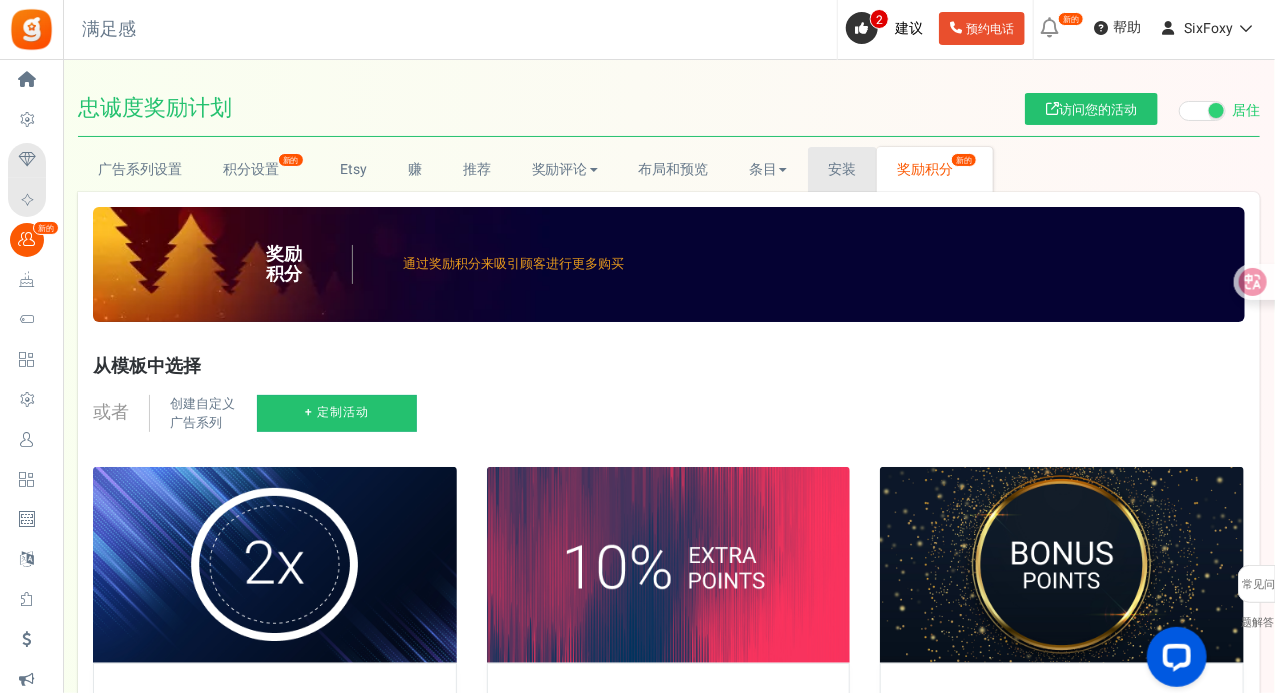 click on "安装" at bounding box center [842, 169] 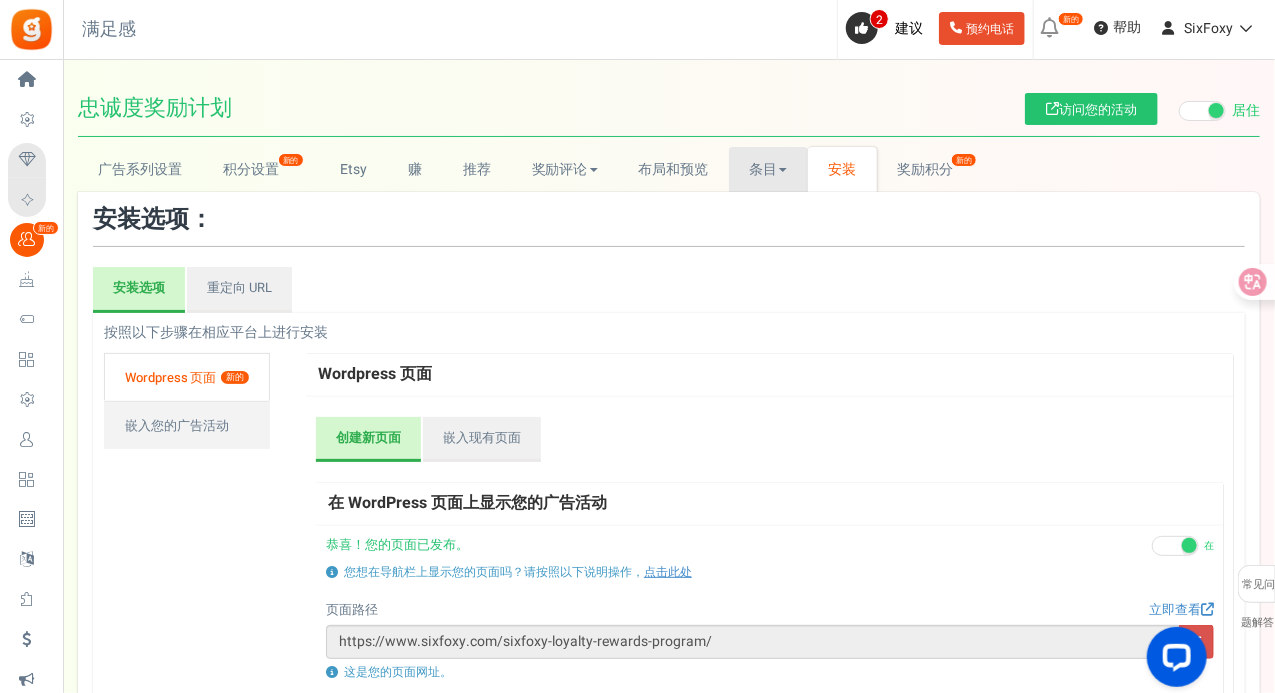 click on "条目" at bounding box center (768, 169) 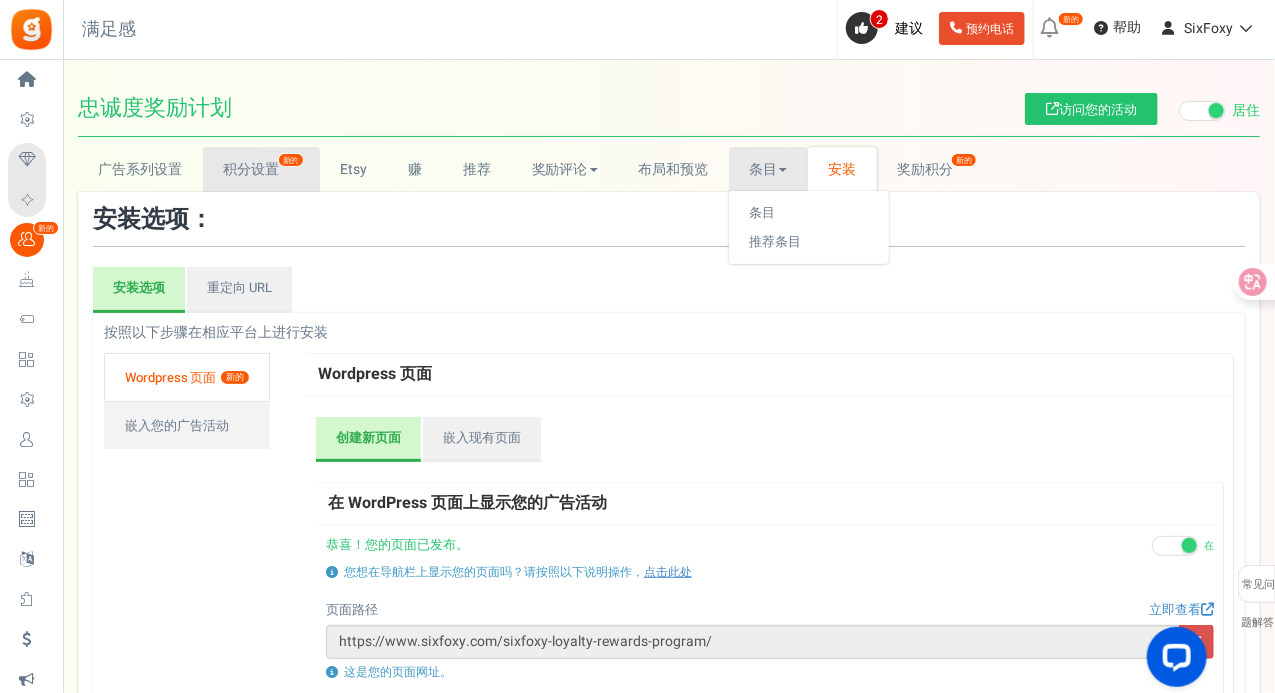 click on "积分设置" at bounding box center [251, 169] 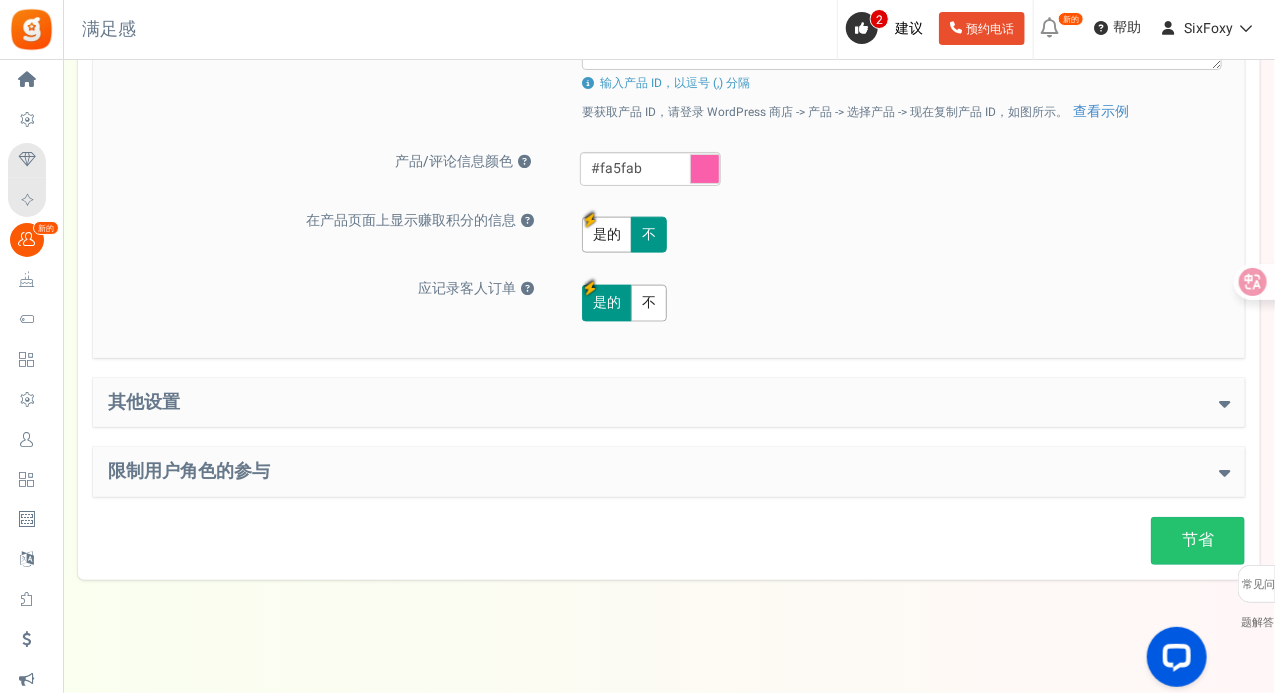 scroll, scrollTop: 925, scrollLeft: 0, axis: vertical 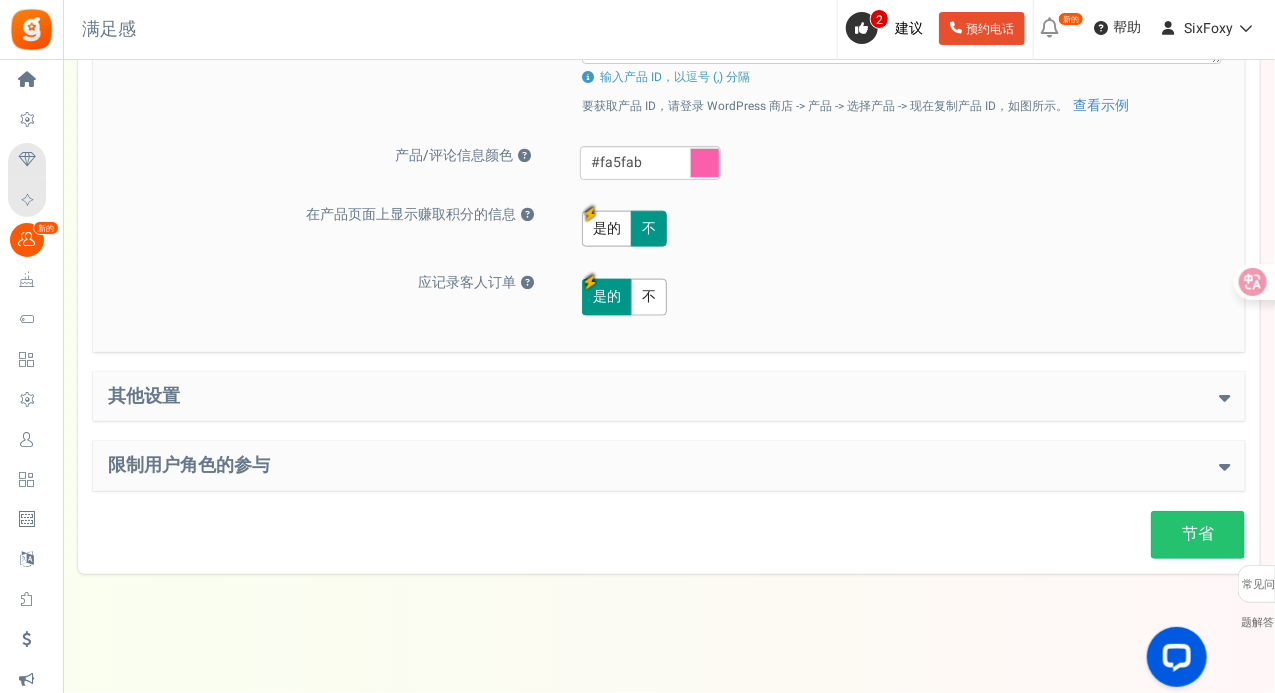 click on "其他设置
欢迎奖金
？
是的
不
输入欢迎积分
500
欢迎辞
条款和条件网址
https://www.sixfoxy.com/terms-of-service/
登录网址
https://www.sixfoxy.com/my-account/#ast-woo-login" at bounding box center [669, 397] 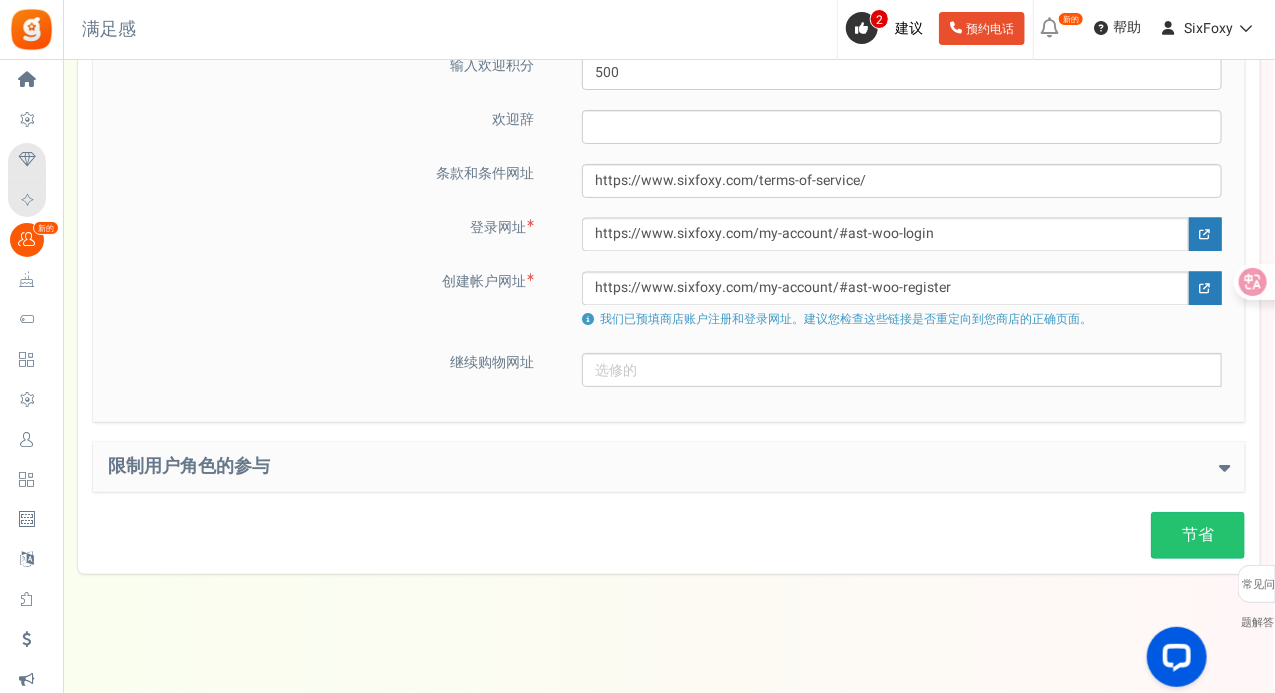 scroll, scrollTop: 1370, scrollLeft: 0, axis: vertical 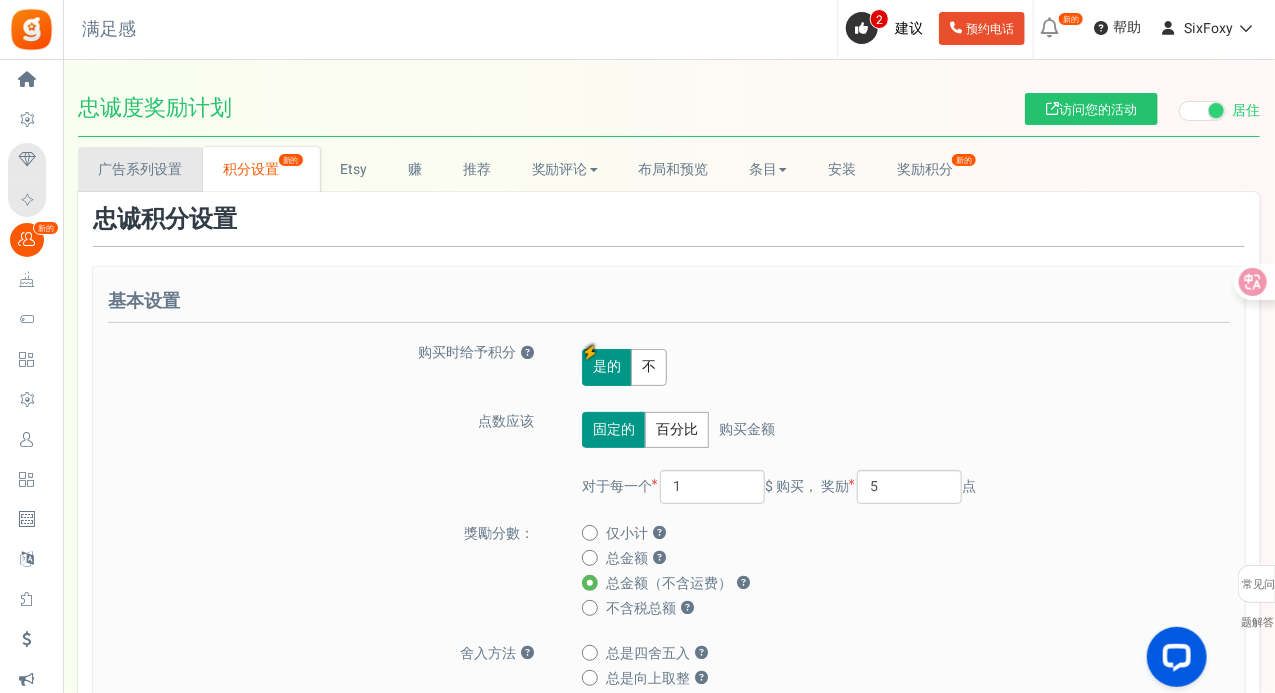click on "广告系列设置" at bounding box center (141, 169) 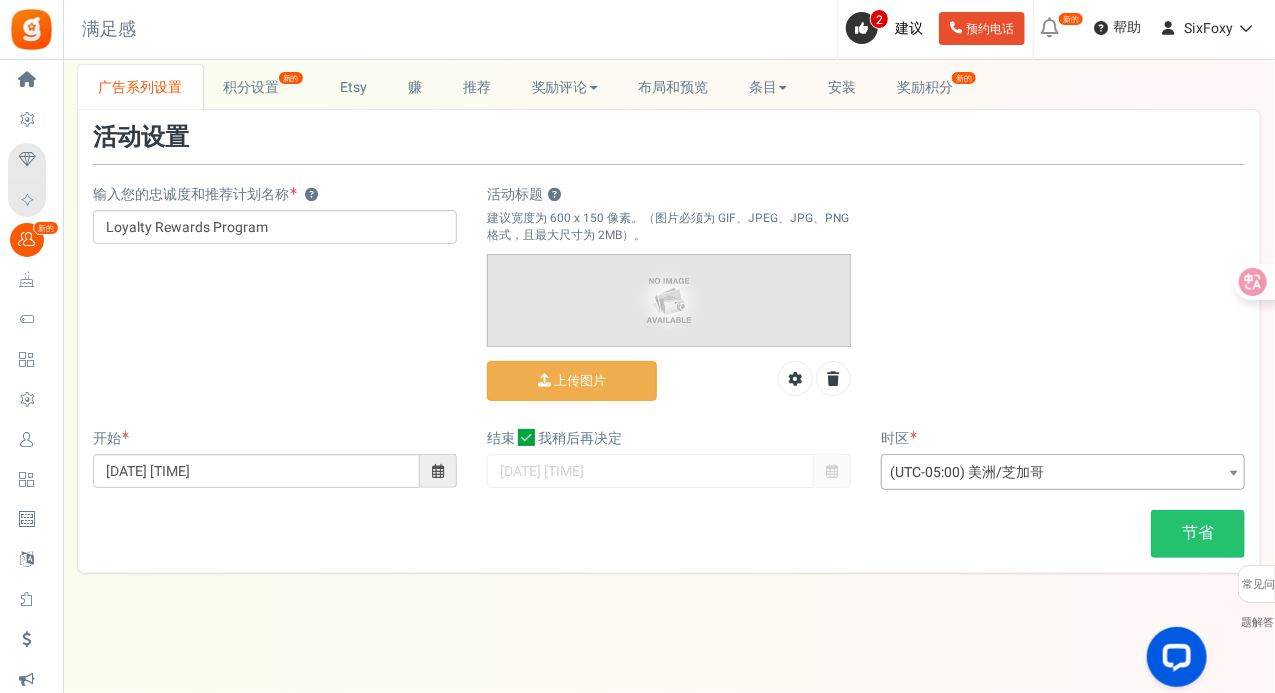 scroll, scrollTop: 0, scrollLeft: 0, axis: both 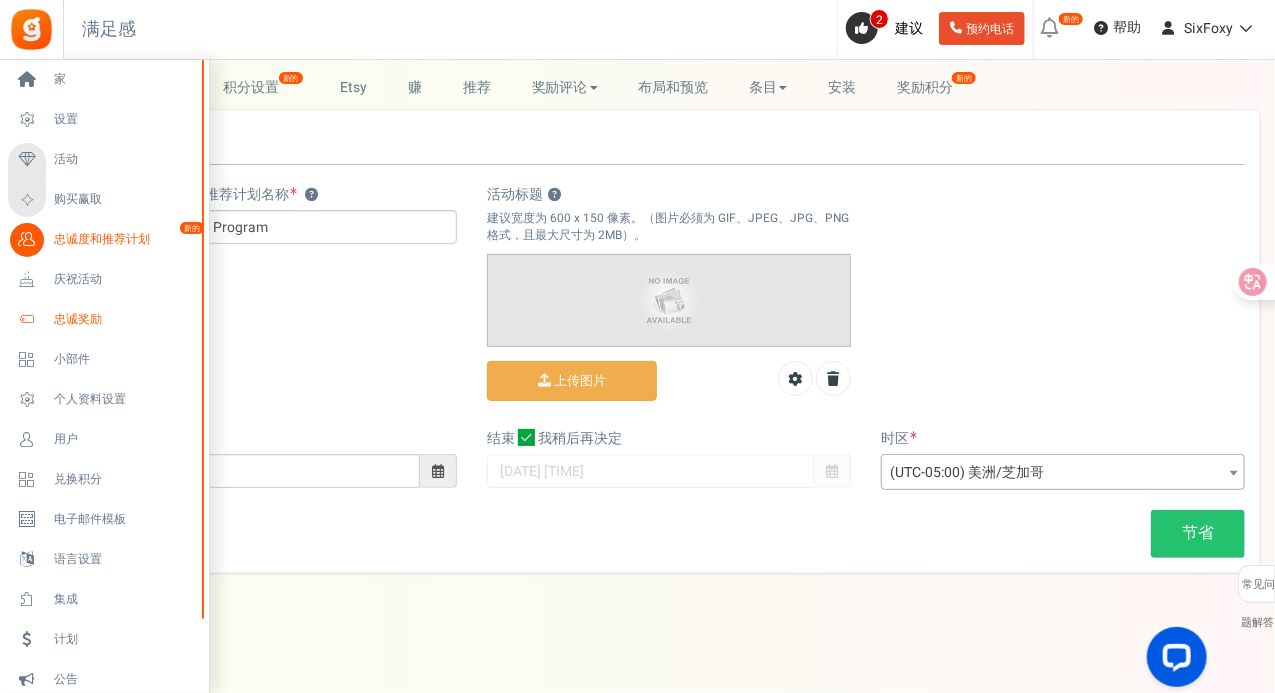 click on "忠诚奖励" at bounding box center (124, 319) 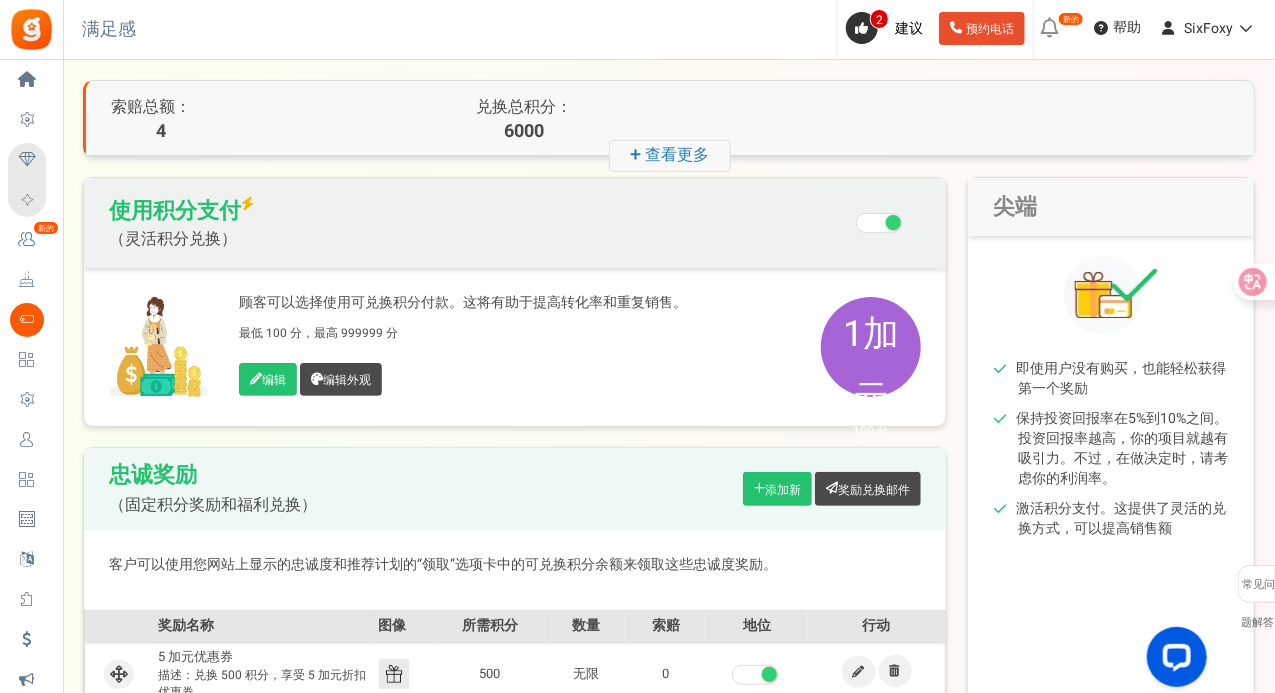 scroll, scrollTop: 100, scrollLeft: 0, axis: vertical 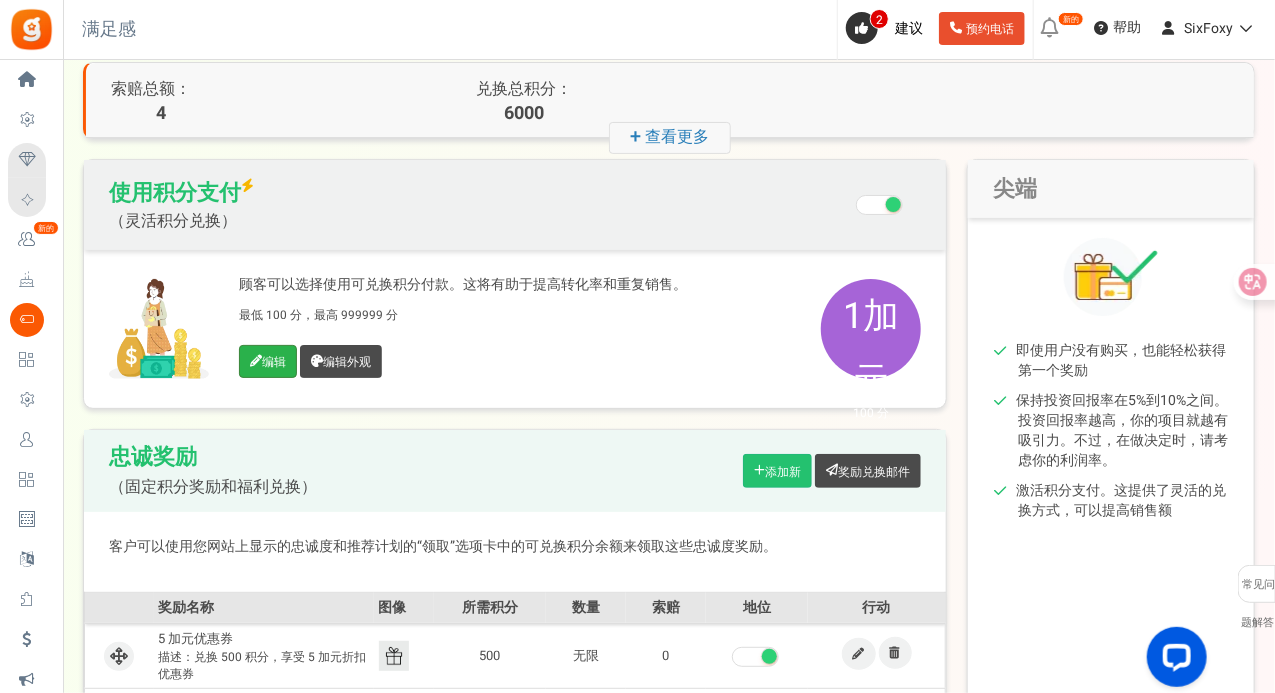 click on "编辑" at bounding box center [274, 362] 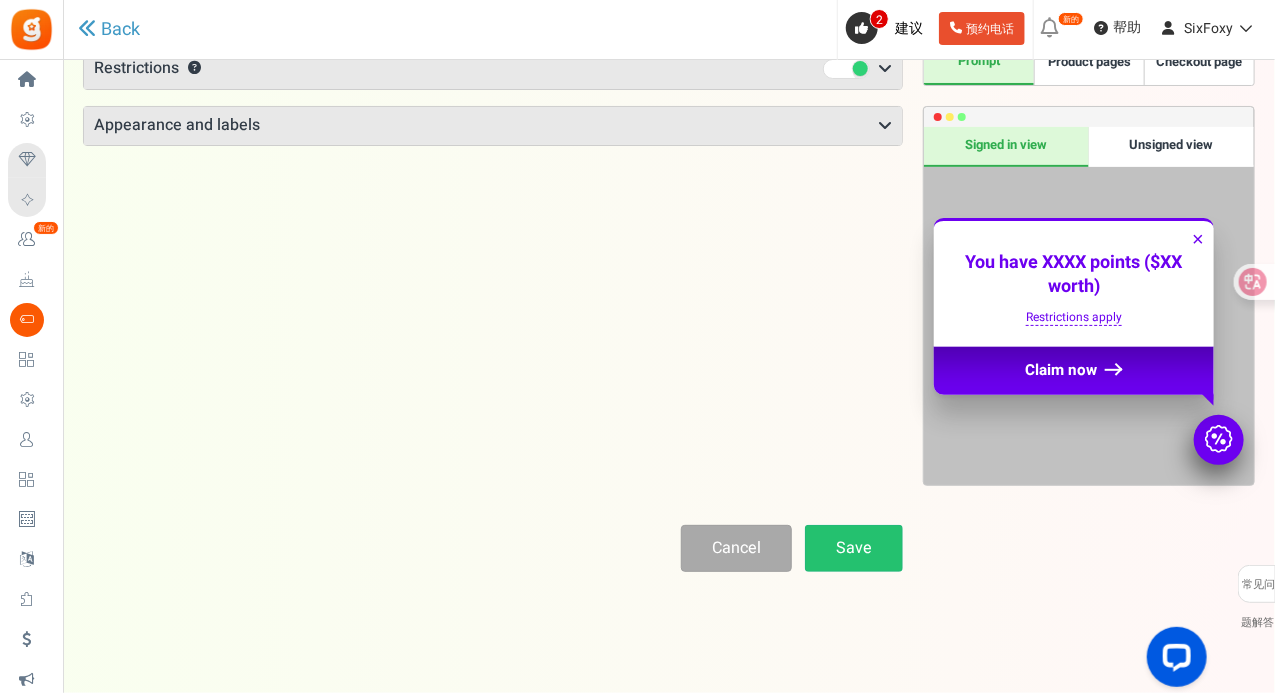 scroll, scrollTop: 0, scrollLeft: 0, axis: both 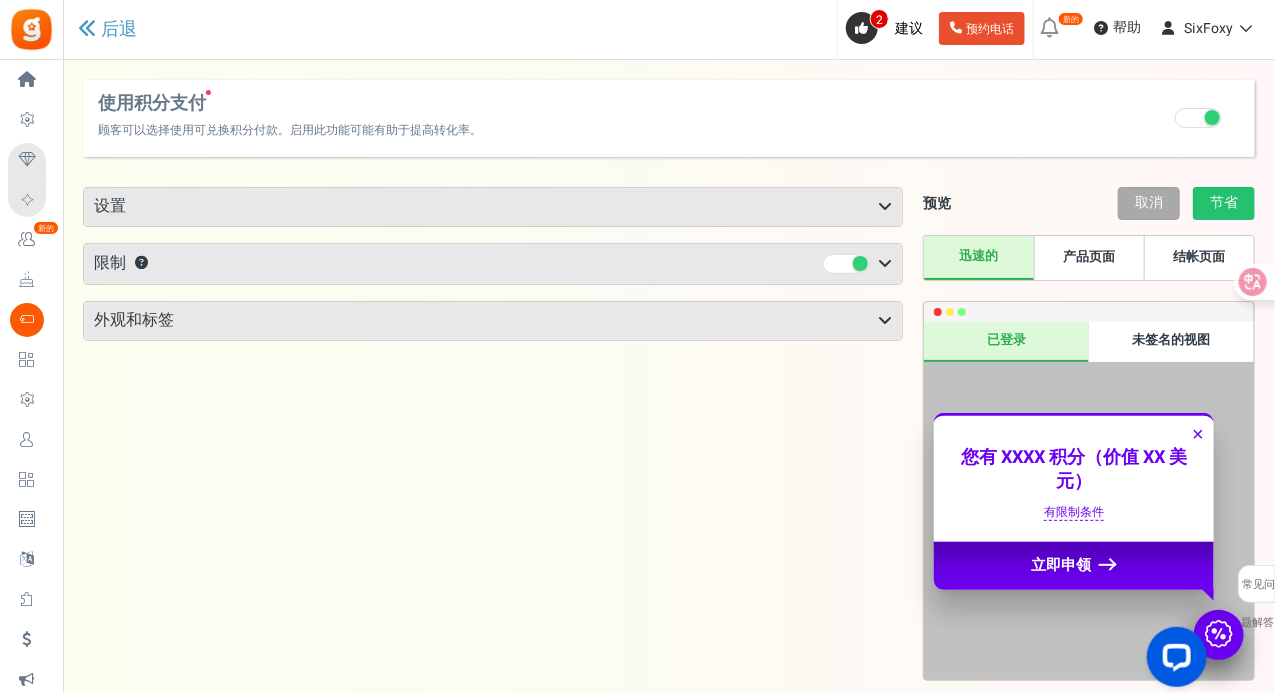 click on "设置" at bounding box center [493, 207] 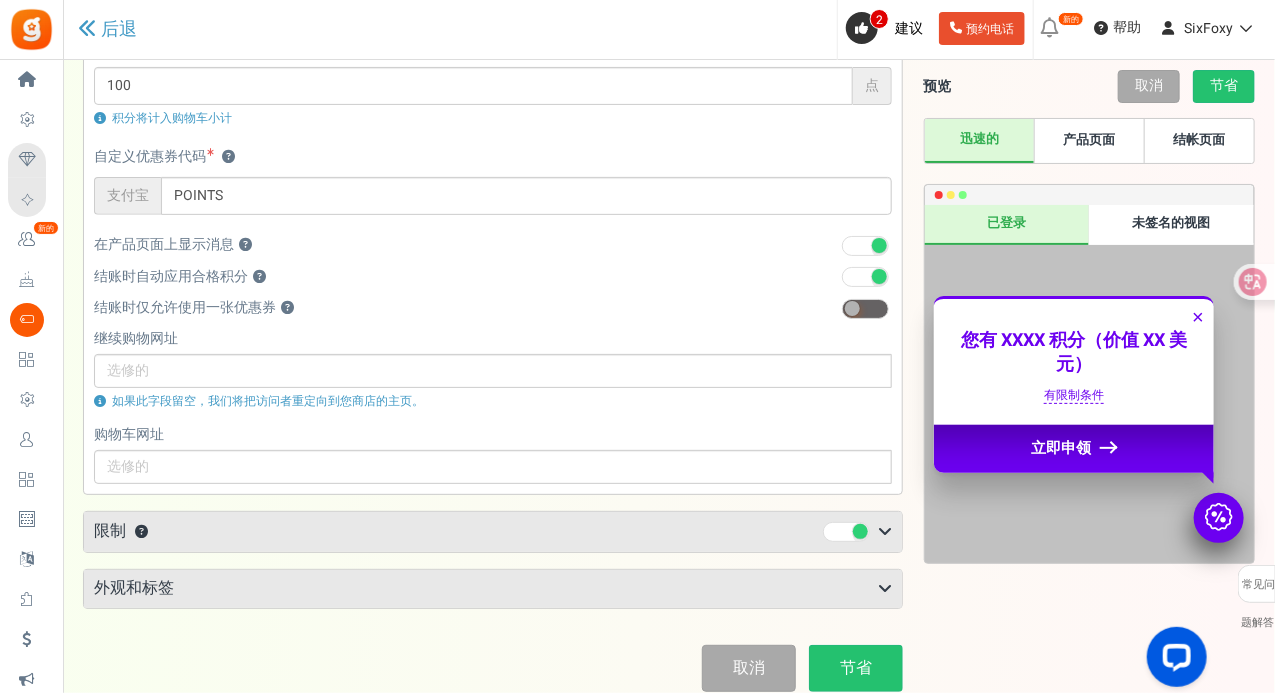 scroll, scrollTop: 300, scrollLeft: 0, axis: vertical 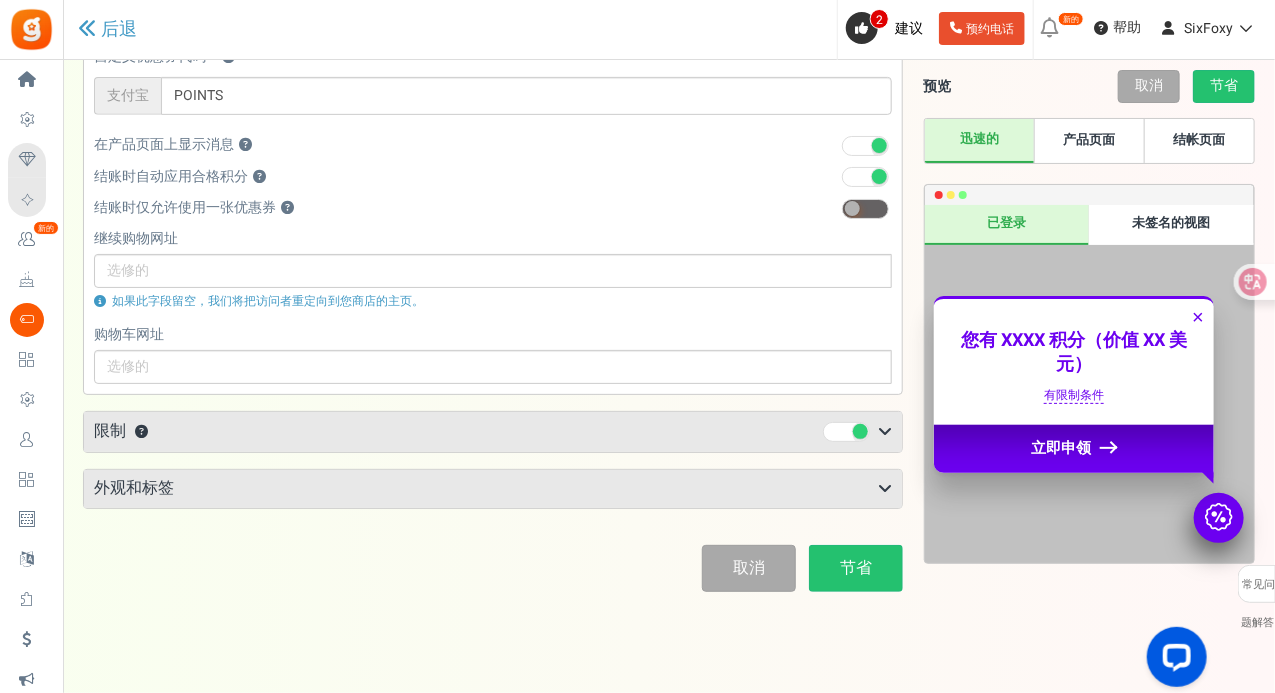 click on "外观和标签" at bounding box center [493, 489] 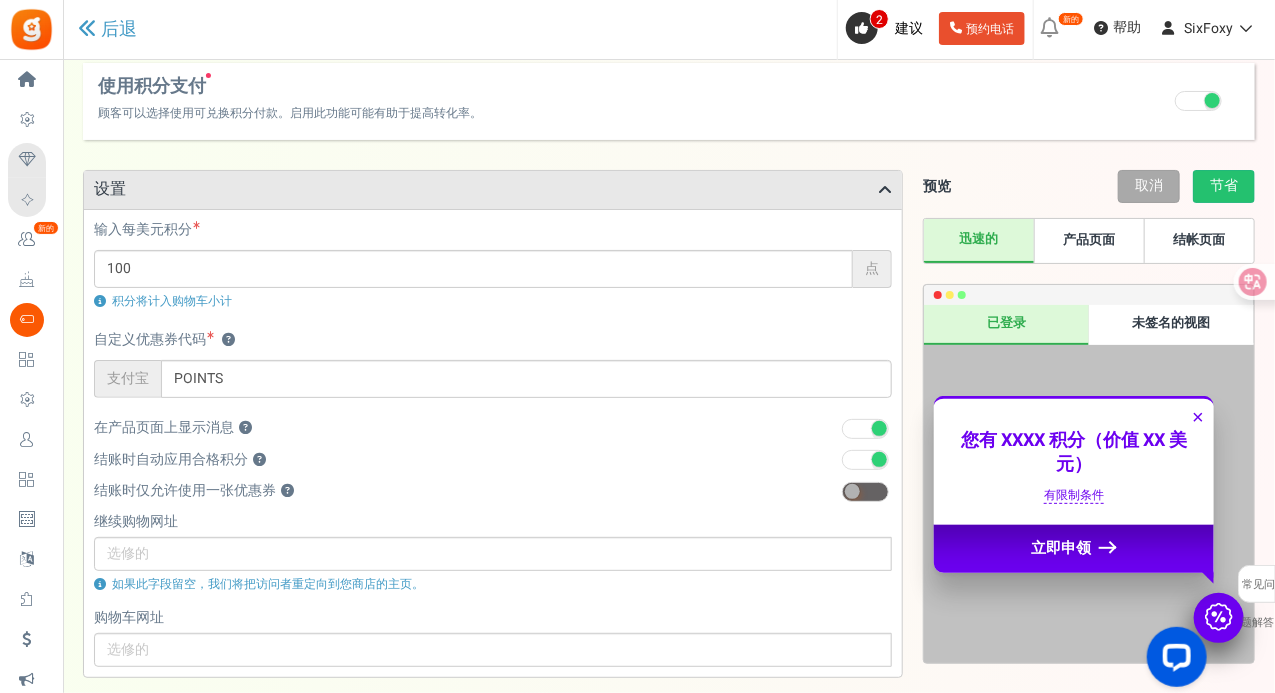 scroll, scrollTop: 0, scrollLeft: 0, axis: both 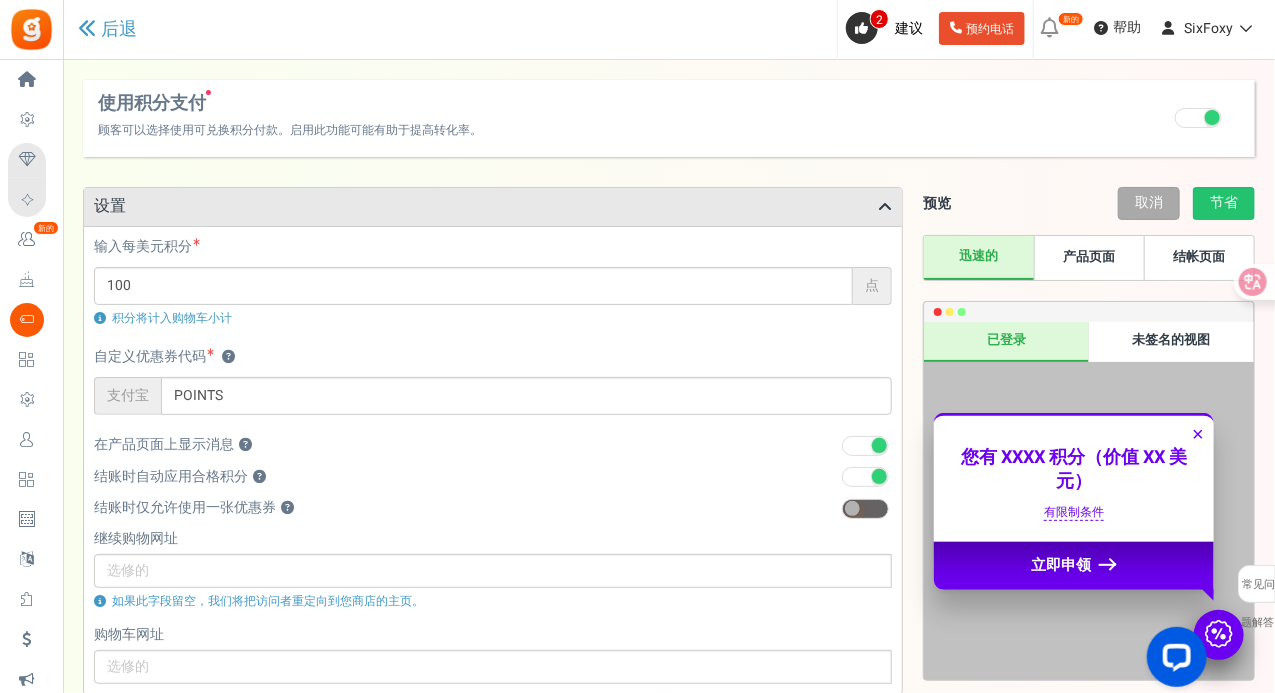 click at bounding box center [865, 509] 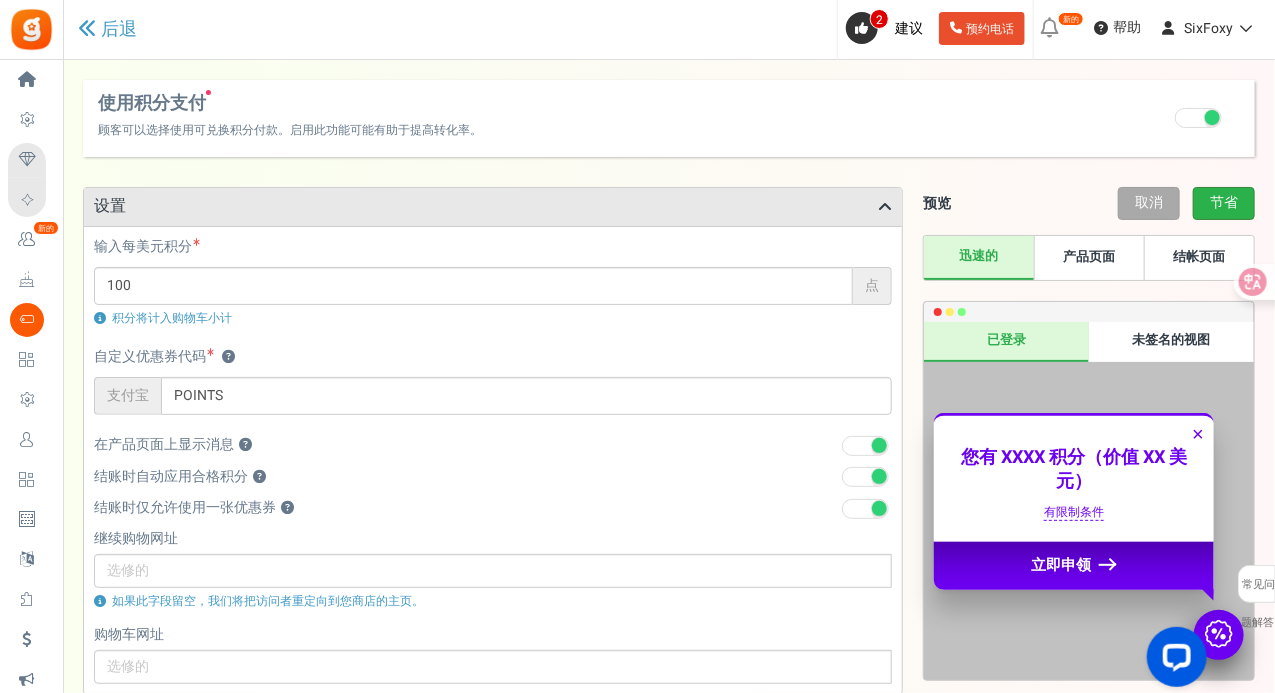 click on "节省" at bounding box center (1224, 203) 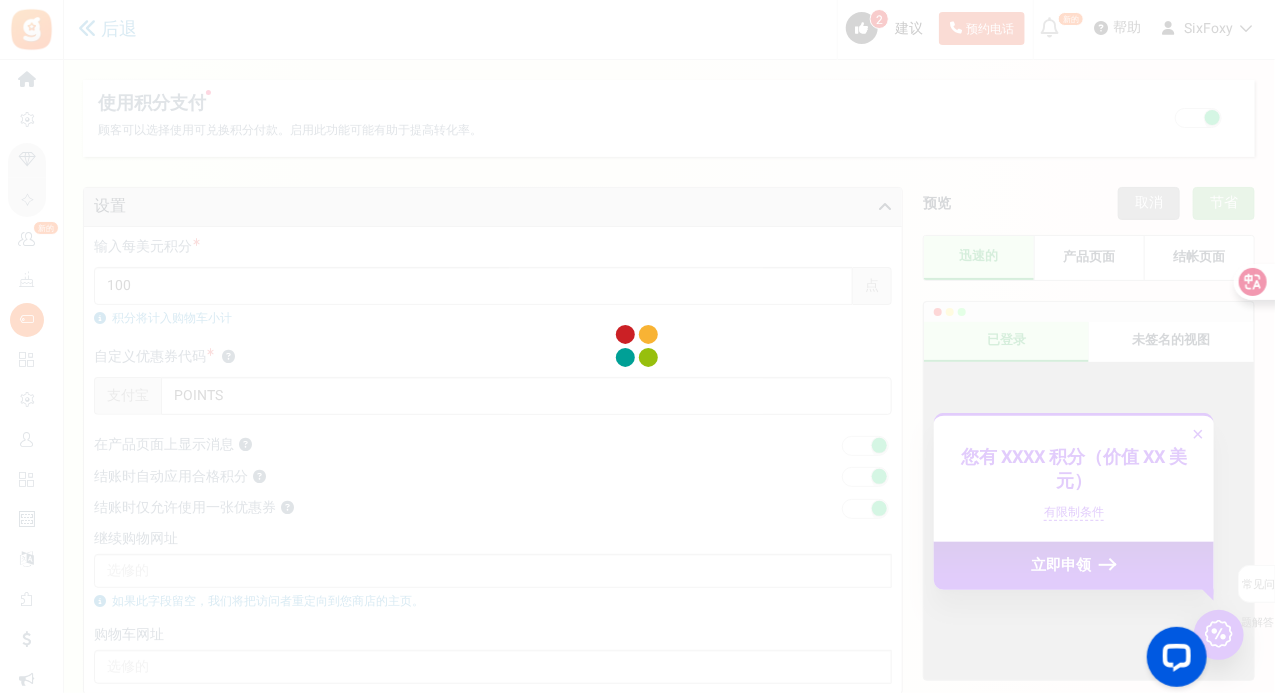 scroll, scrollTop: 66, scrollLeft: 0, axis: vertical 